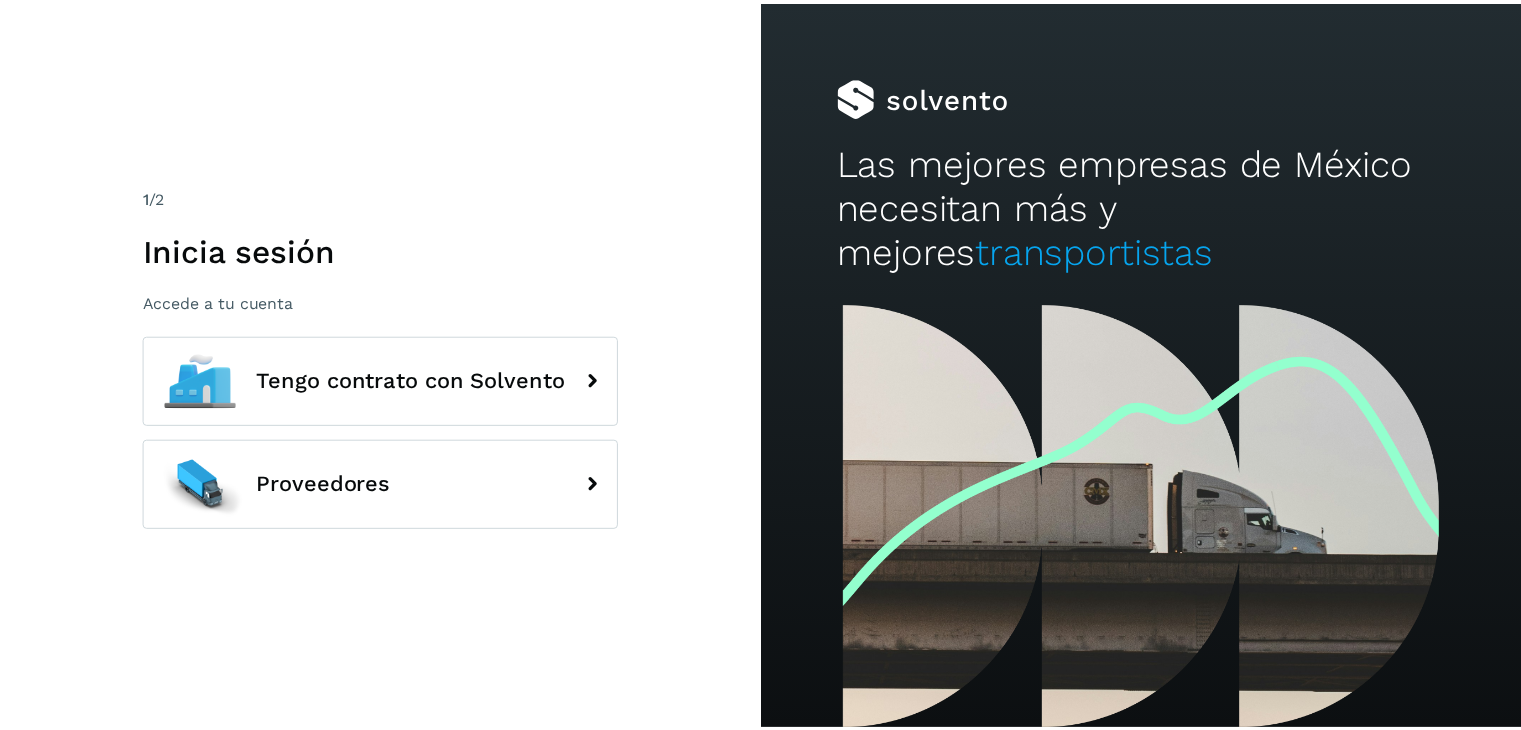 scroll, scrollTop: 0, scrollLeft: 0, axis: both 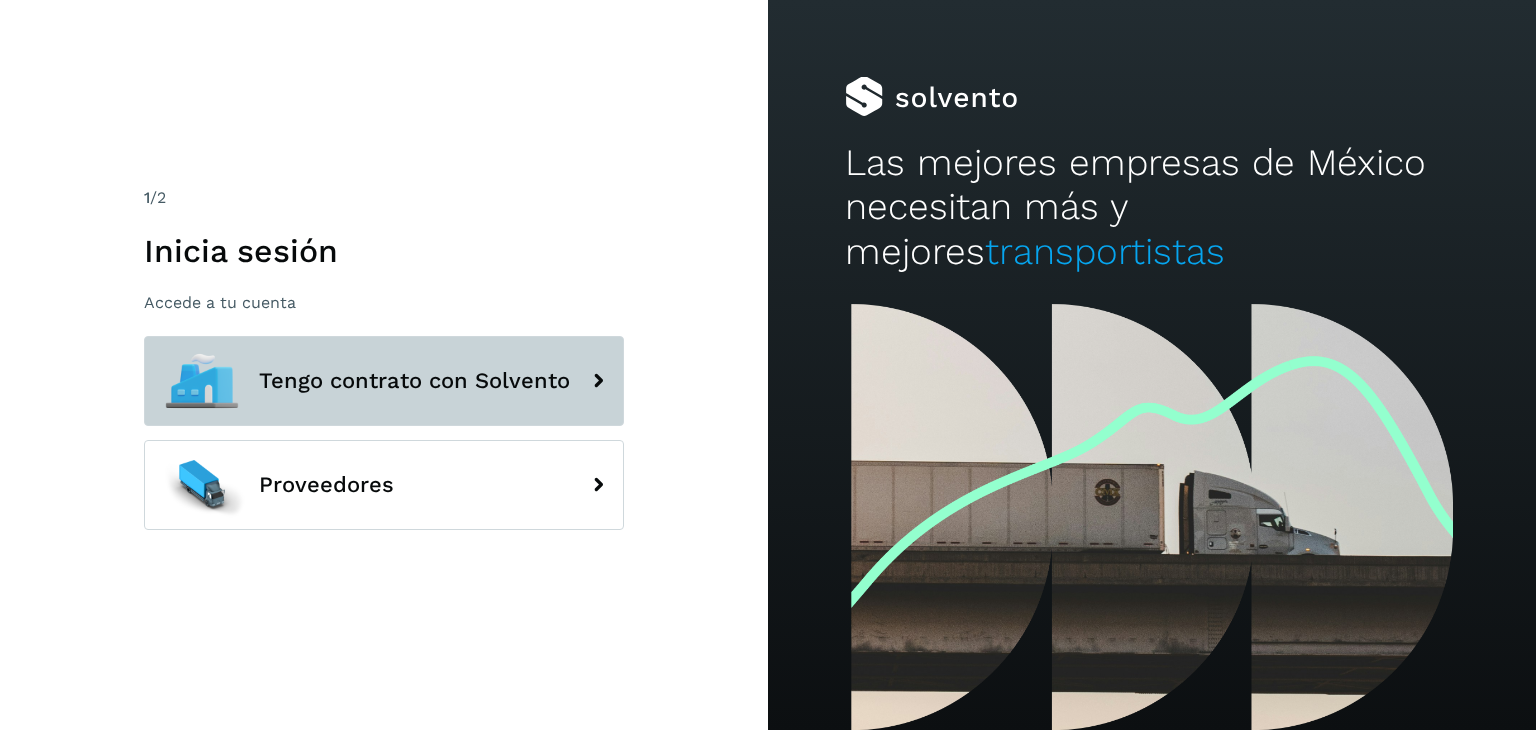 click on "Tengo contrato con Solvento" 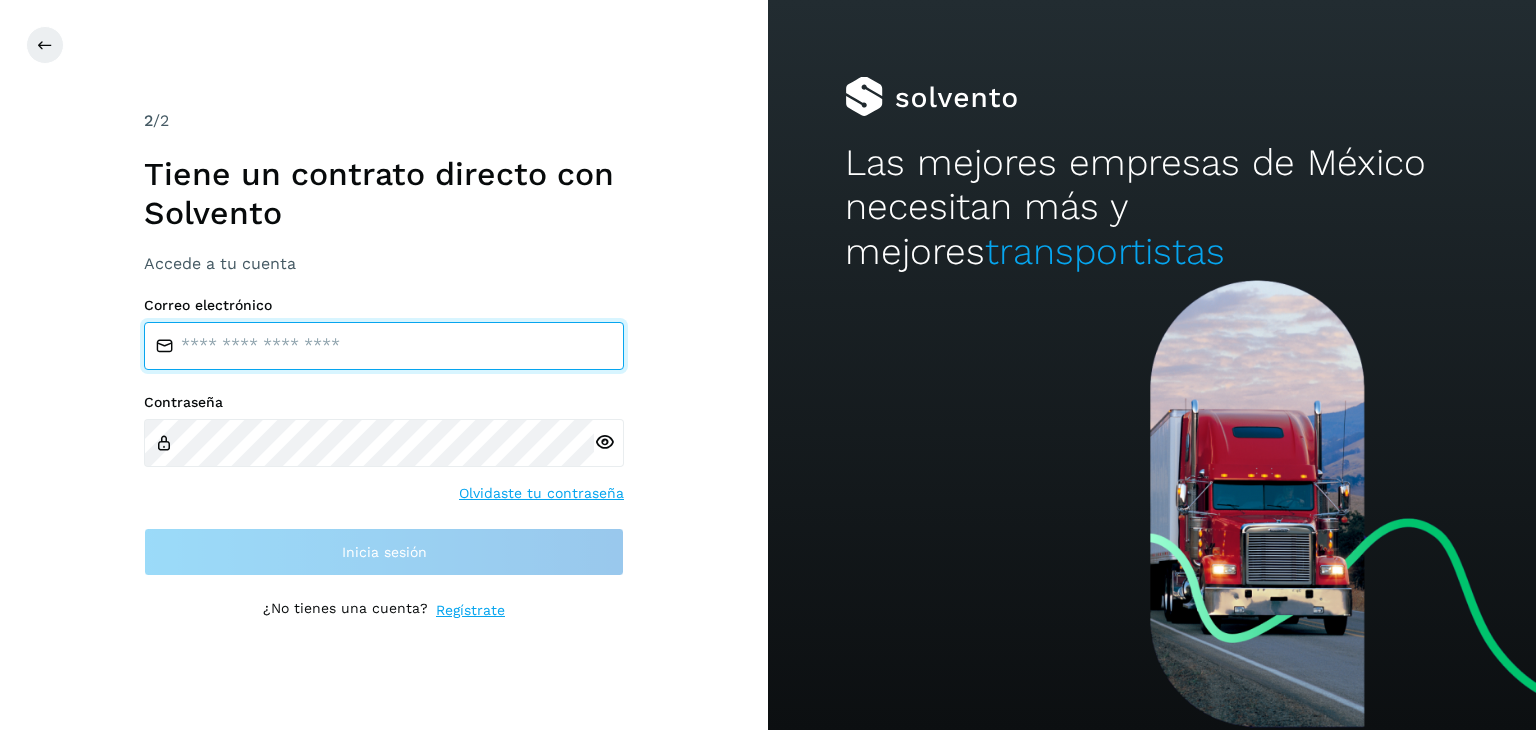 click at bounding box center (384, 346) 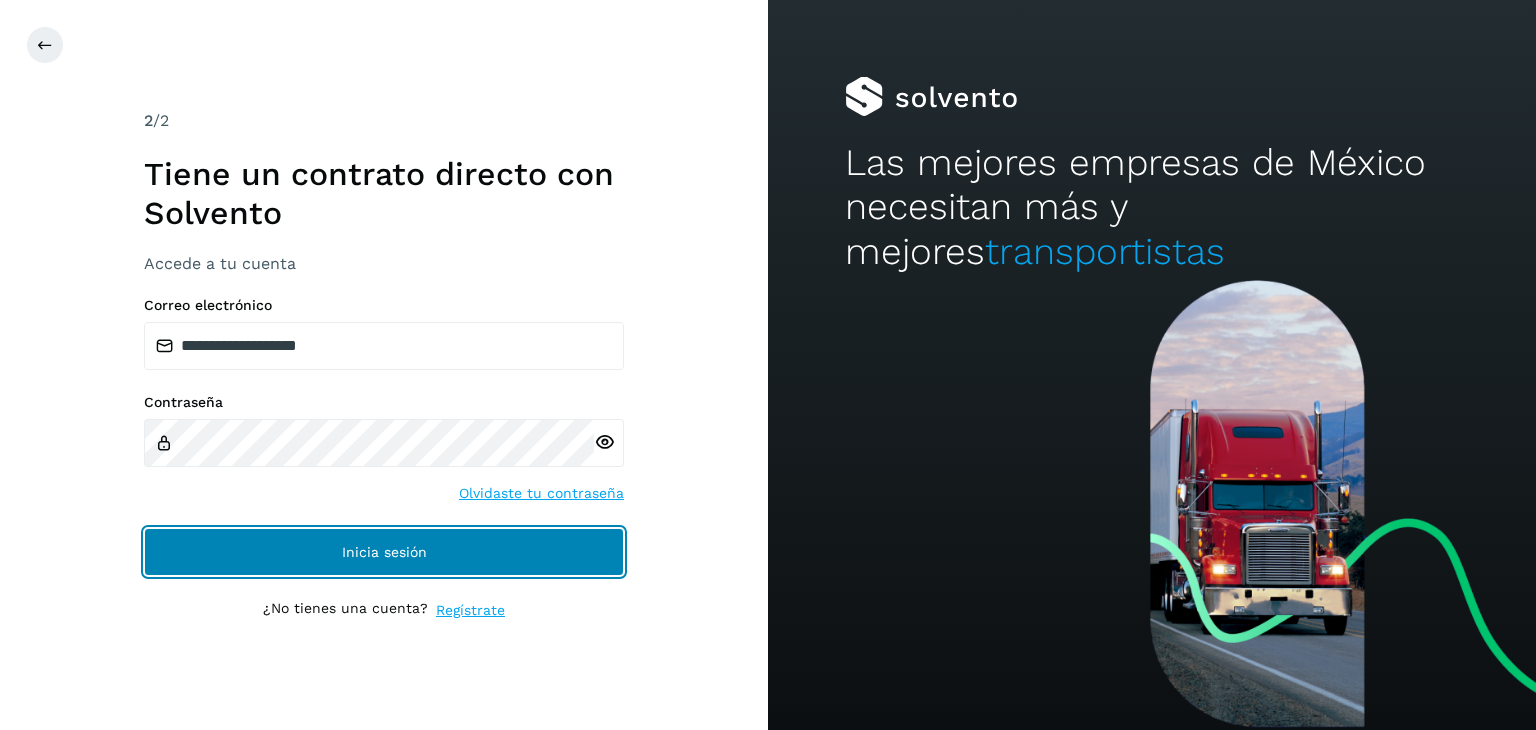 click on "Inicia sesión" at bounding box center [384, 552] 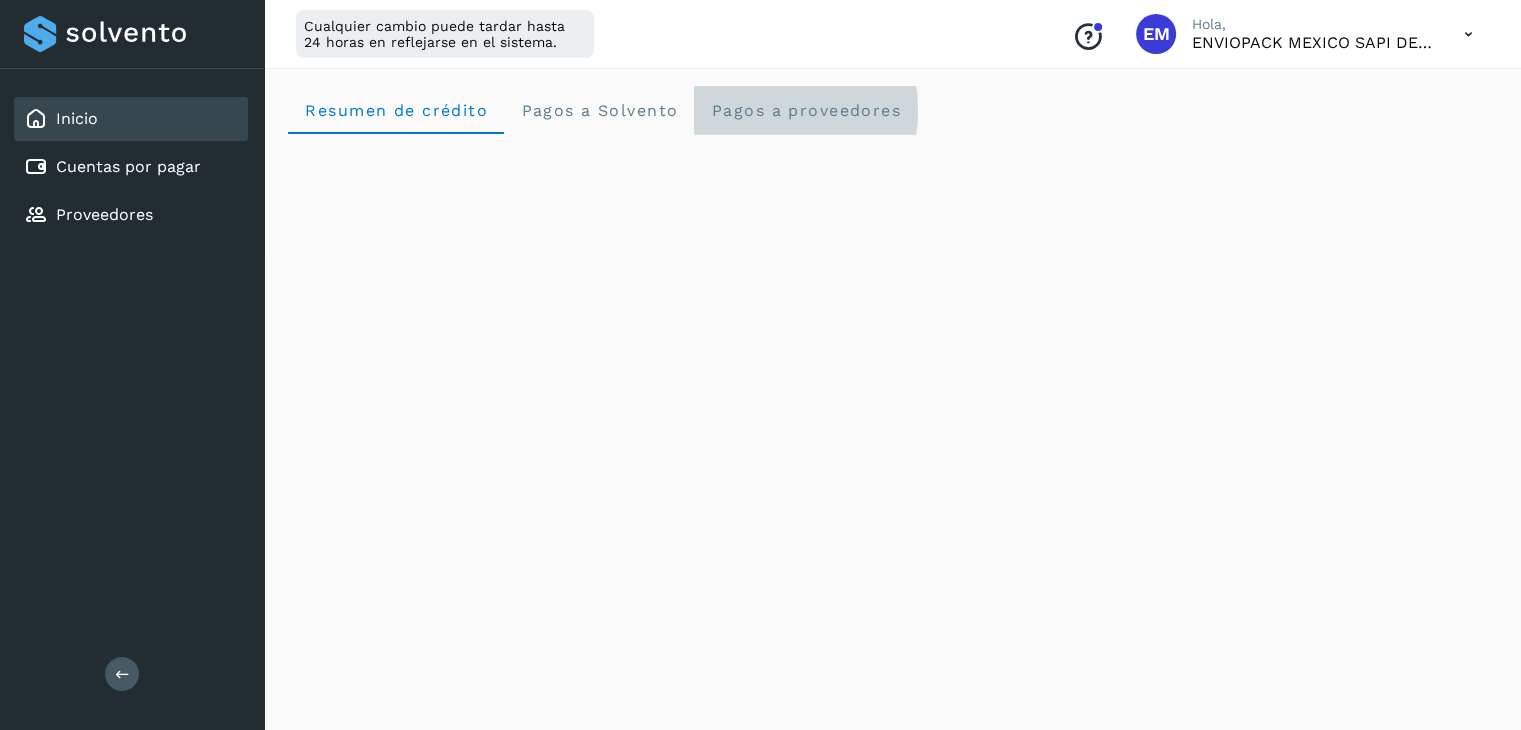 click on "Pagos a proveedores" 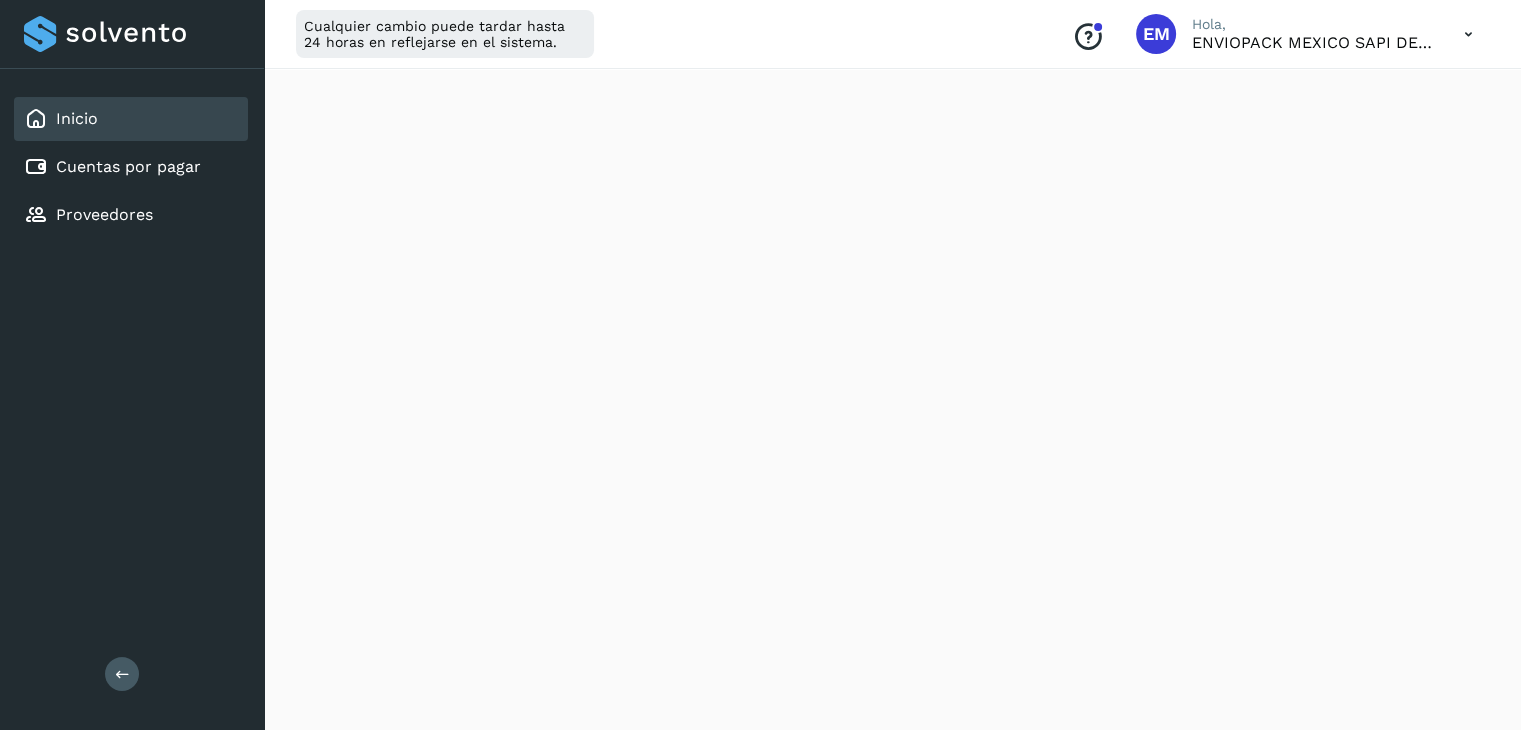 scroll, scrollTop: 0, scrollLeft: 0, axis: both 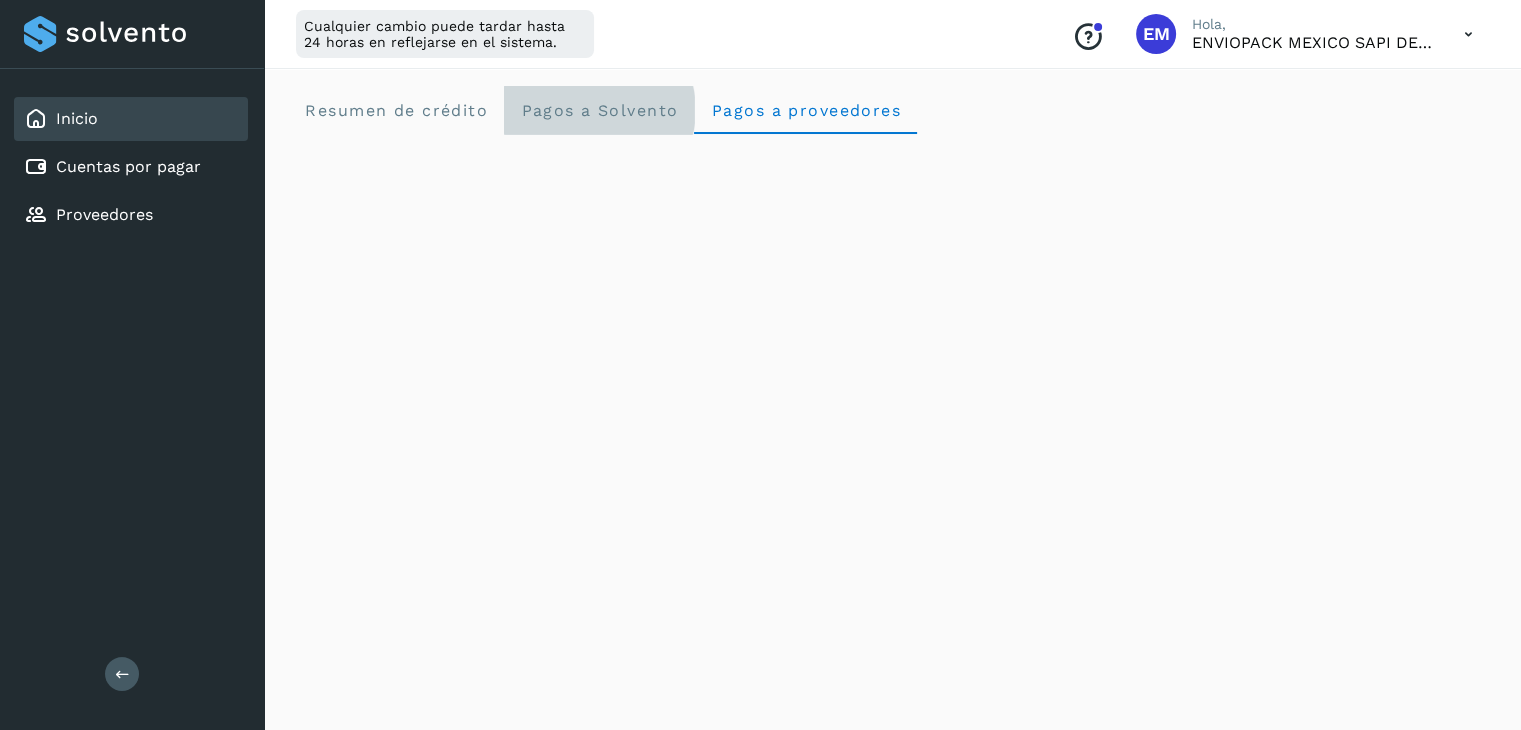 click on "Pagos a Solvento" 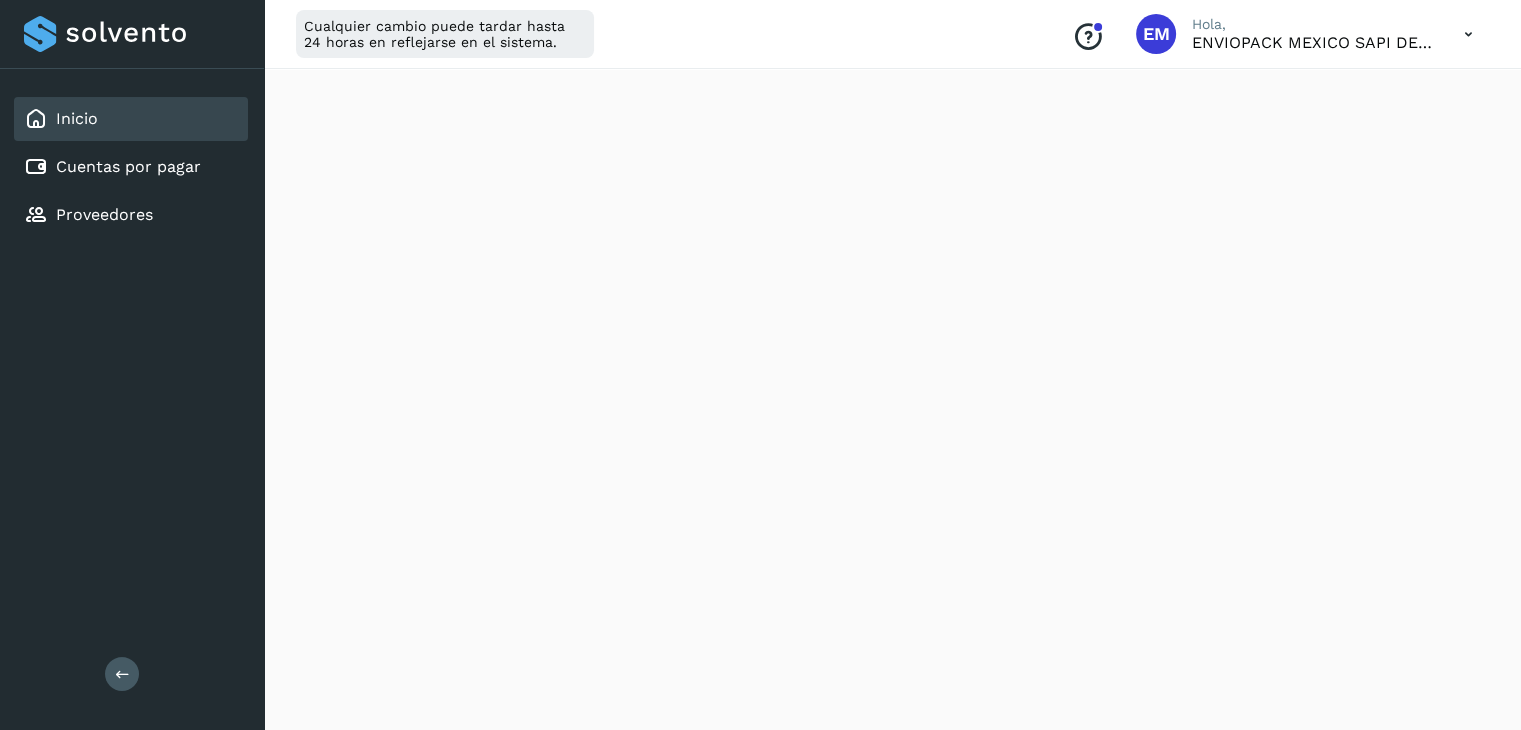 scroll, scrollTop: 600, scrollLeft: 0, axis: vertical 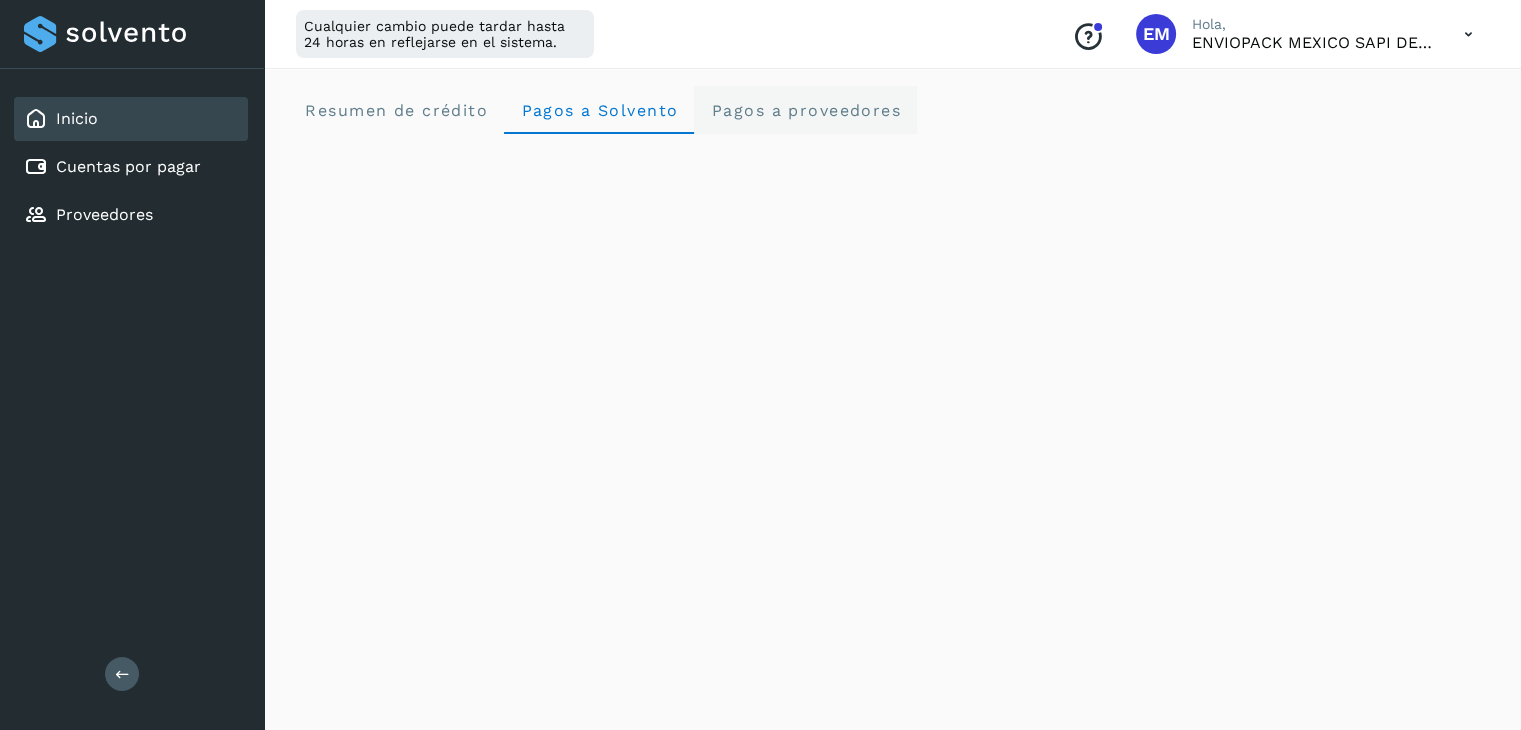 click on "Pagos a proveedores" 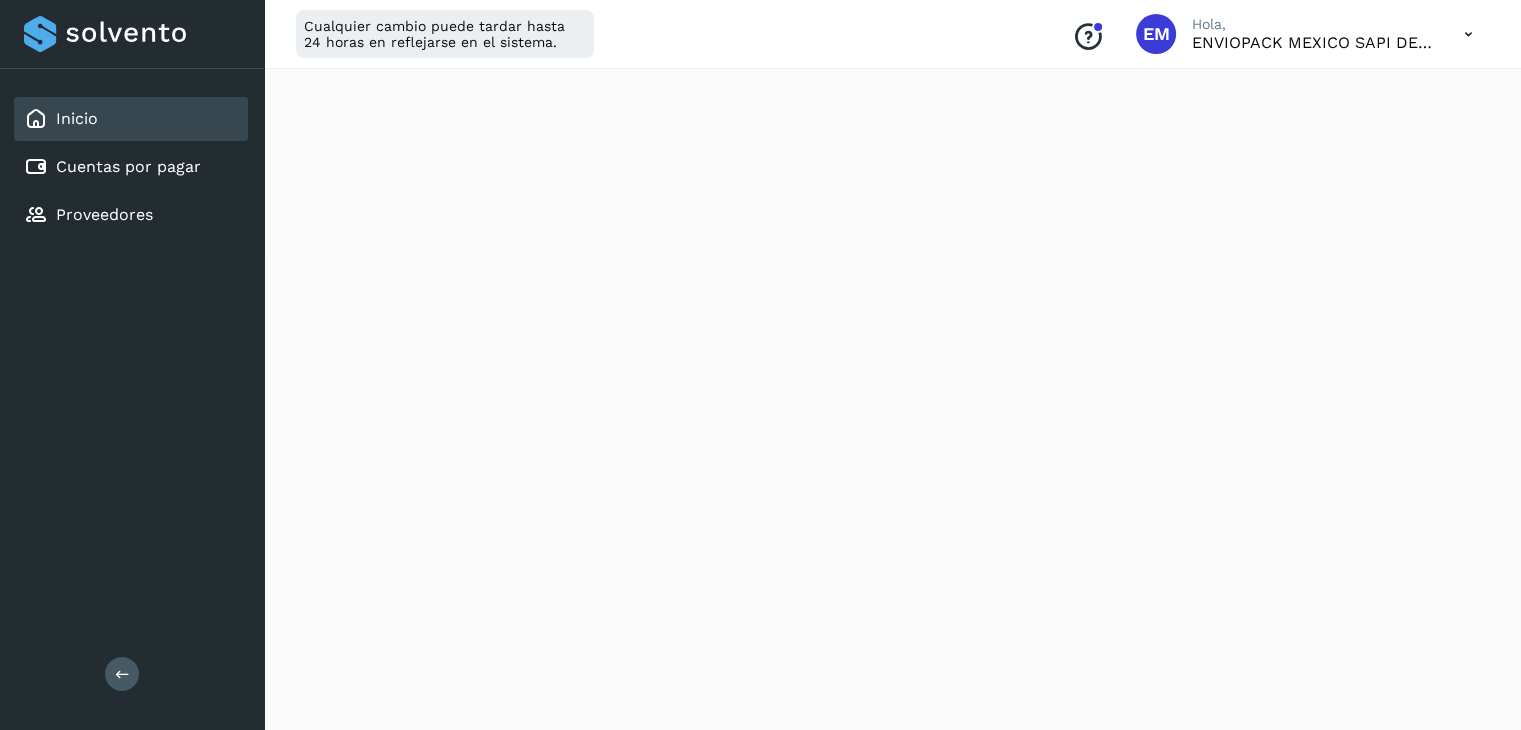 scroll, scrollTop: 100, scrollLeft: 0, axis: vertical 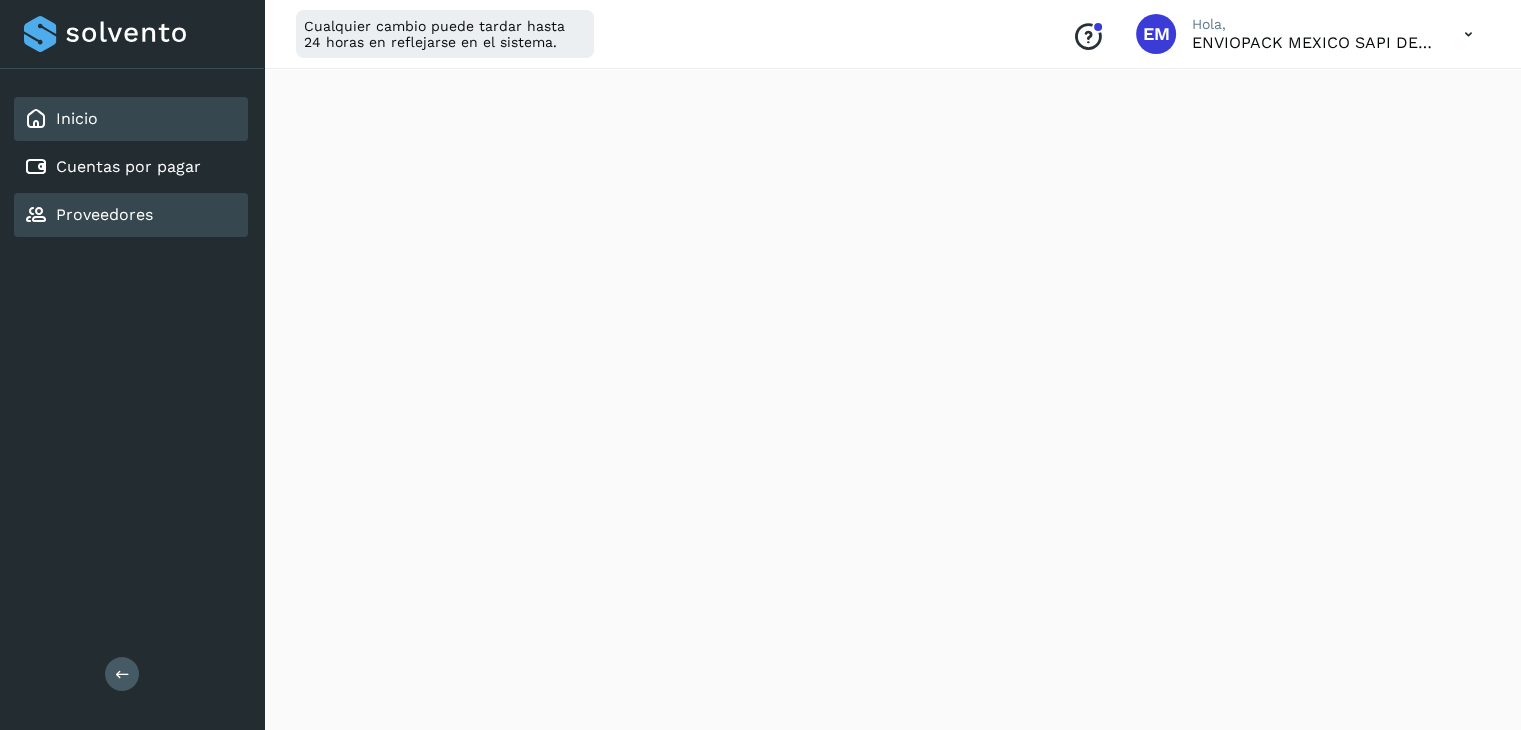click on "Proveedores" at bounding box center (104, 214) 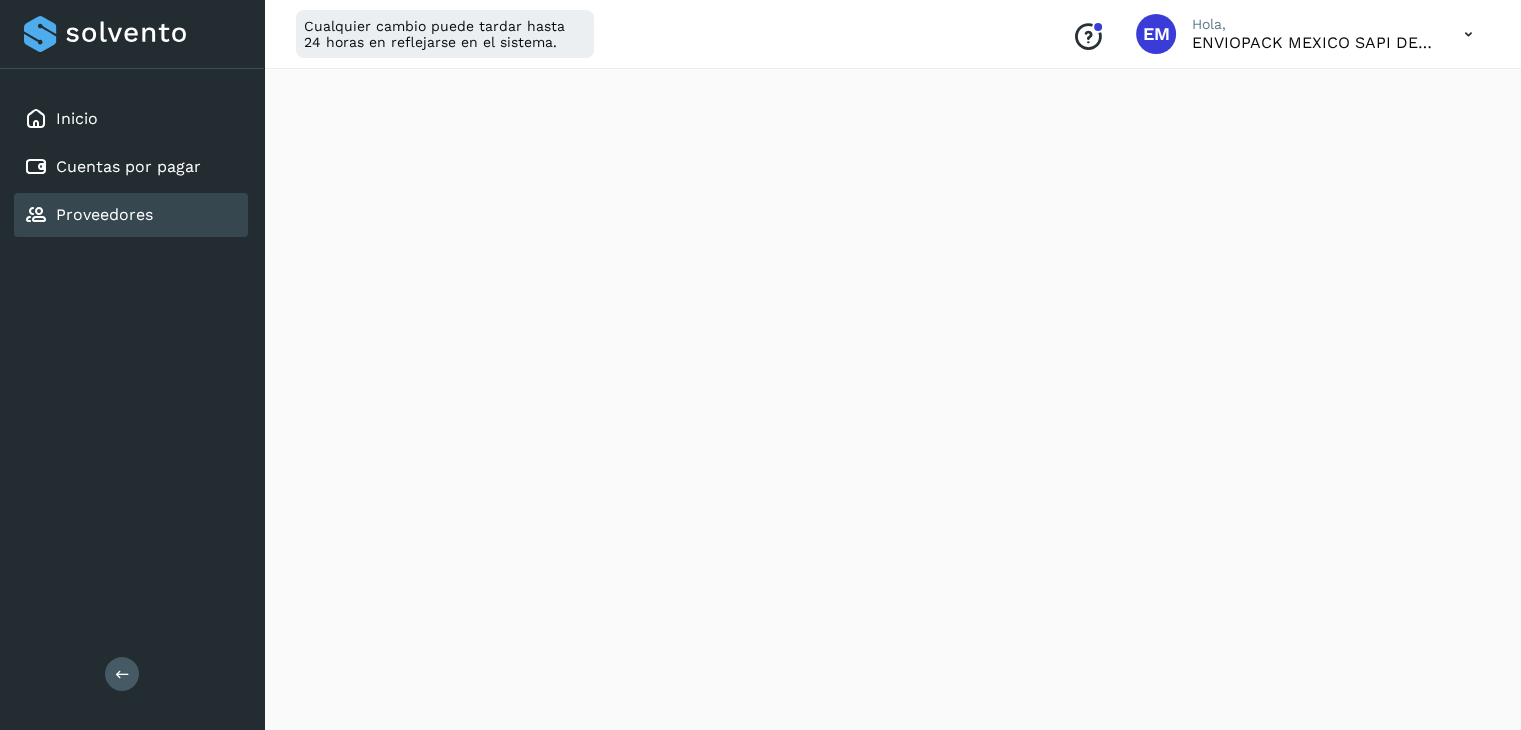 scroll, scrollTop: 0, scrollLeft: 0, axis: both 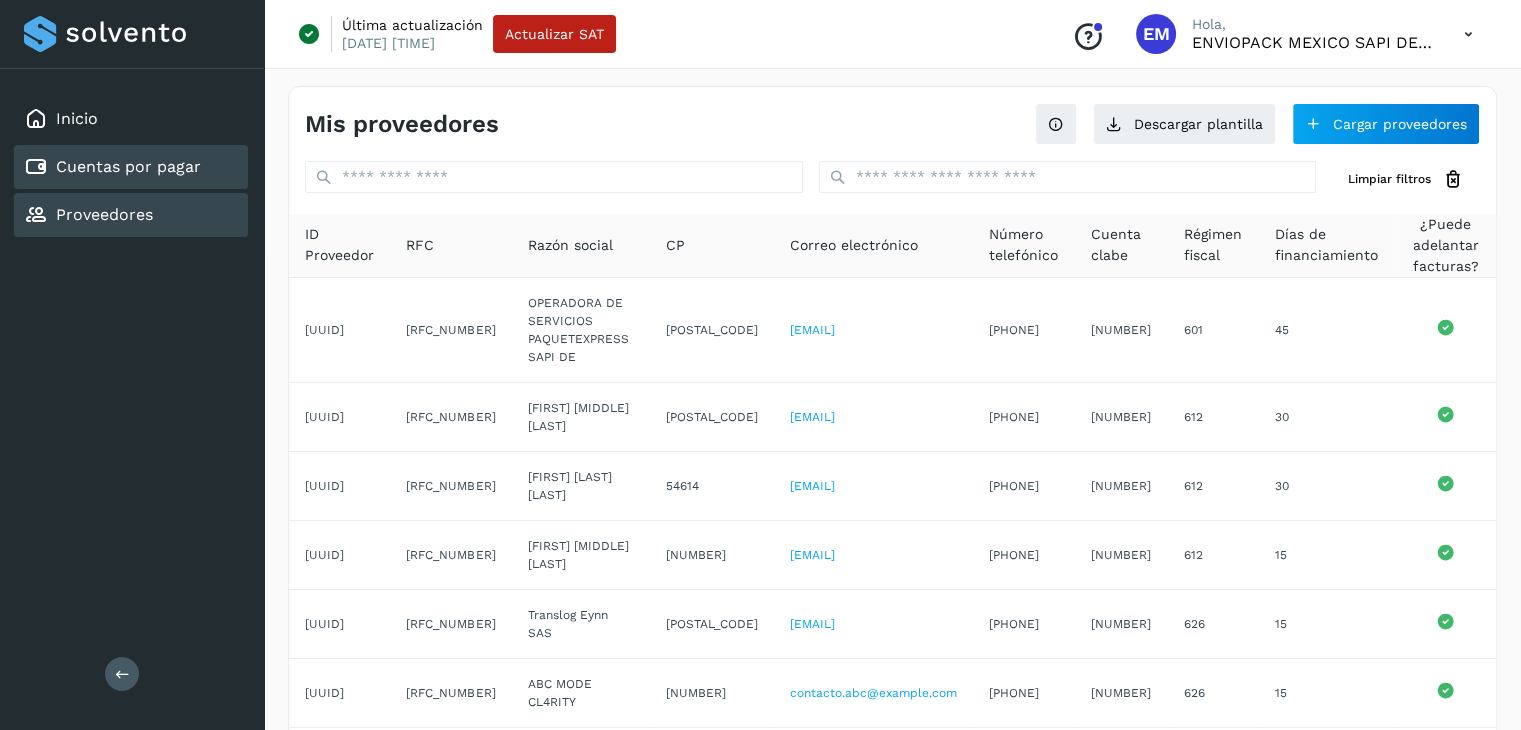 click on "Cuentas por pagar" at bounding box center (128, 166) 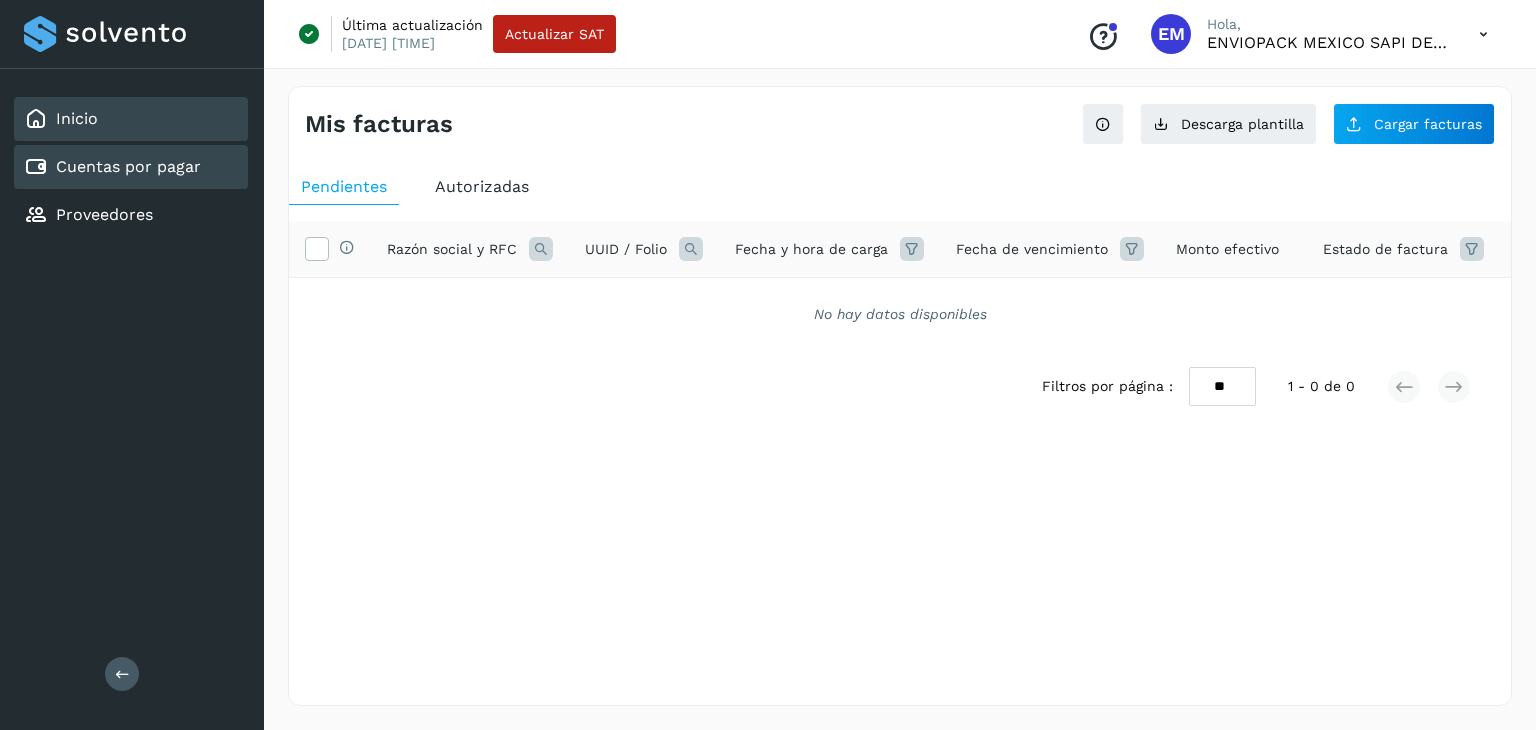 click on "Inicio" 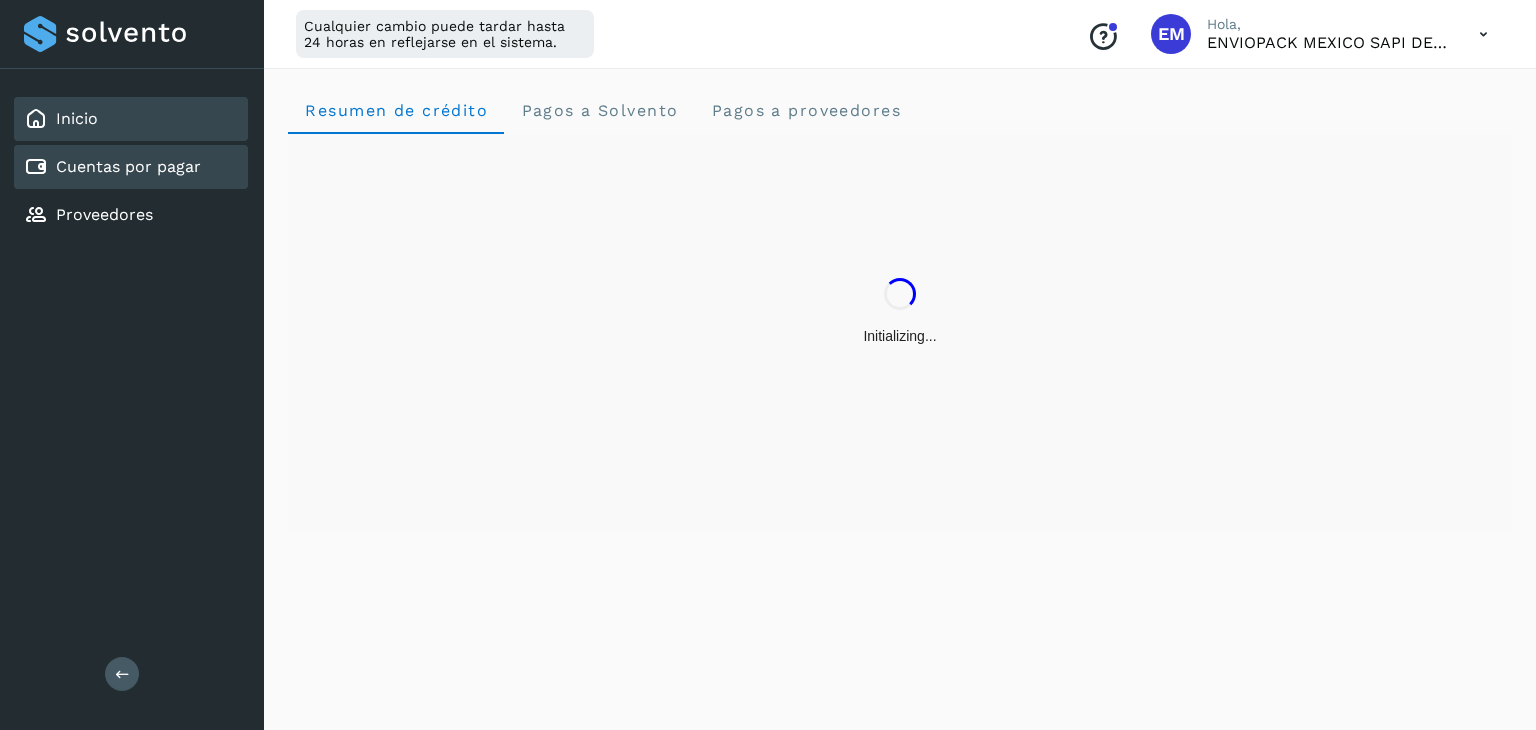 click on "Cuentas por pagar" at bounding box center [128, 166] 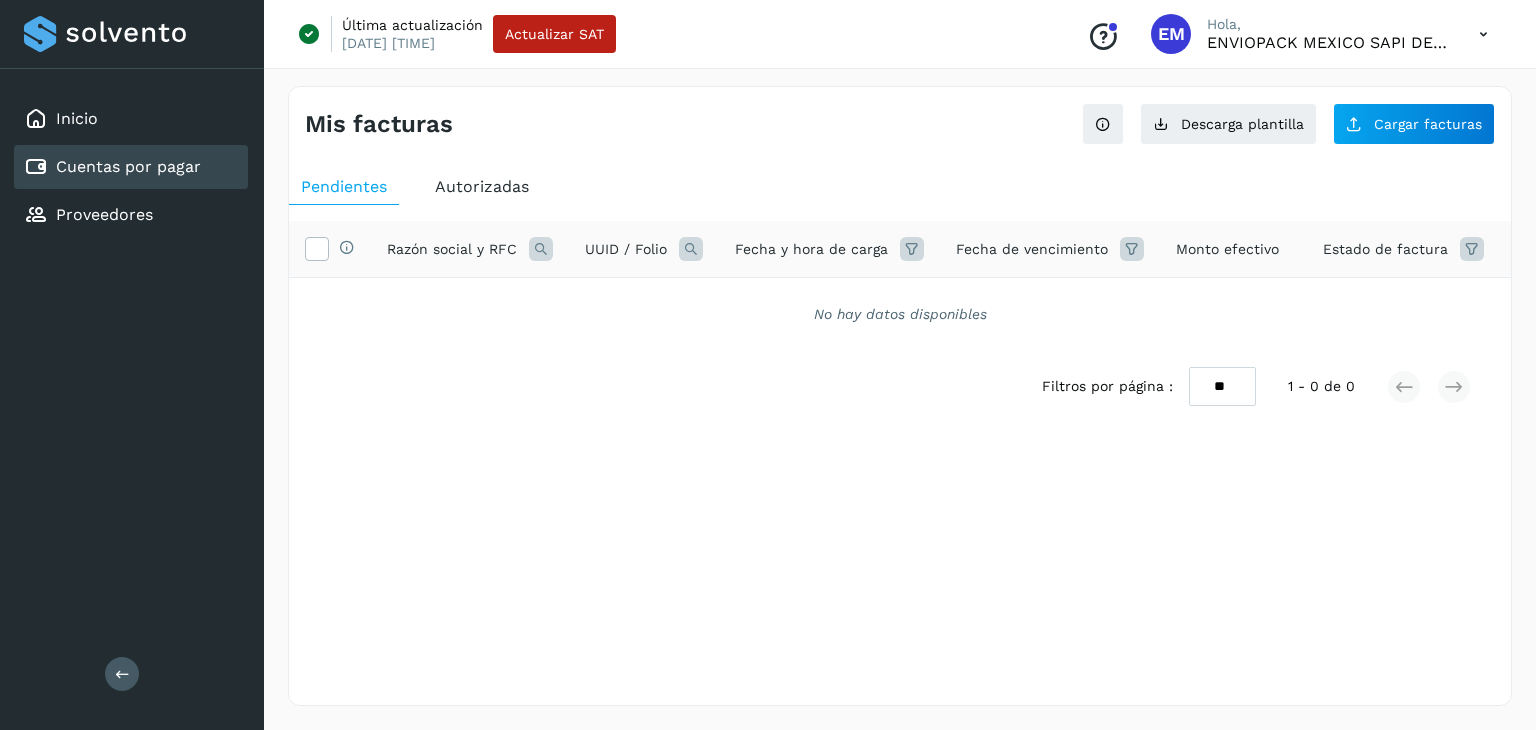 click on "Autorizadas" at bounding box center (482, 186) 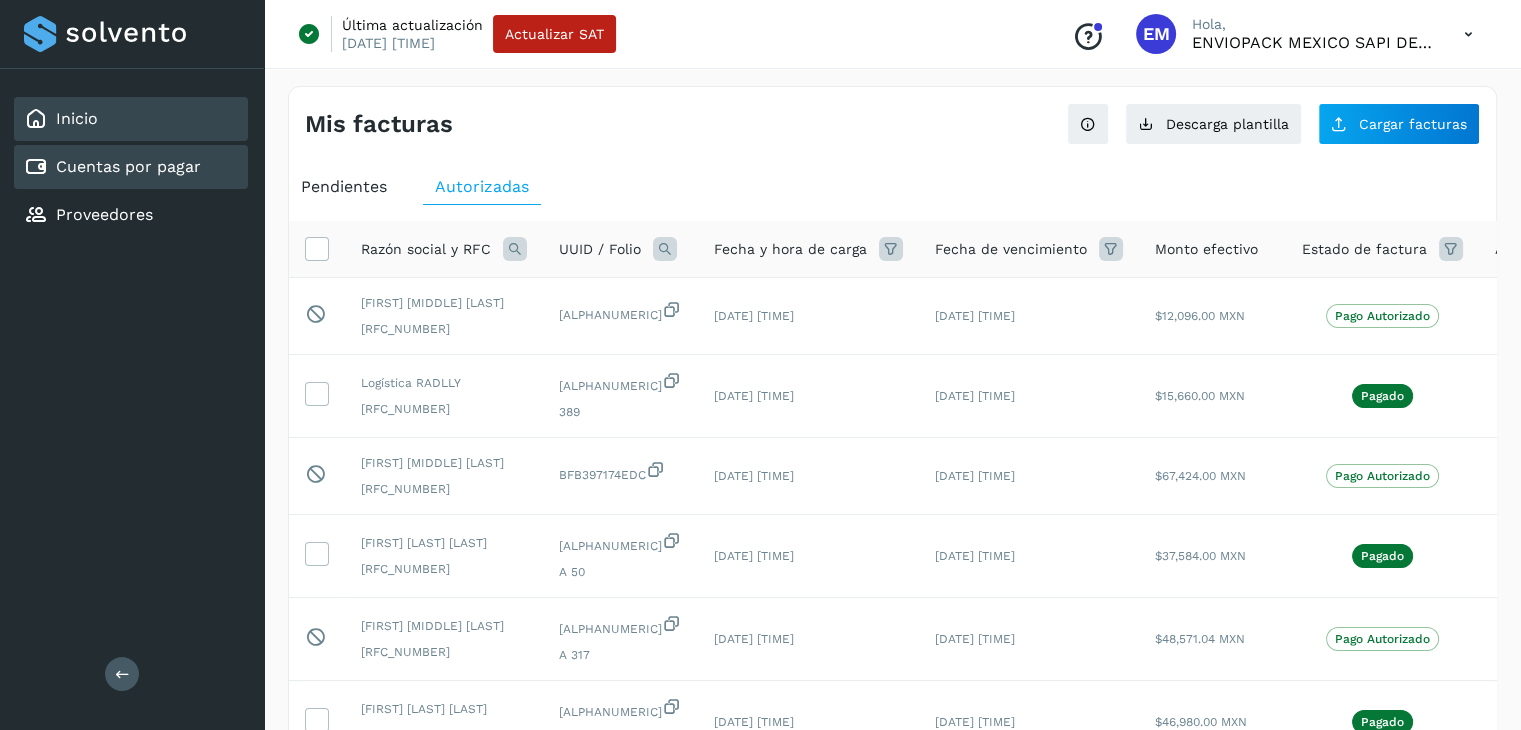 click on "Inicio" 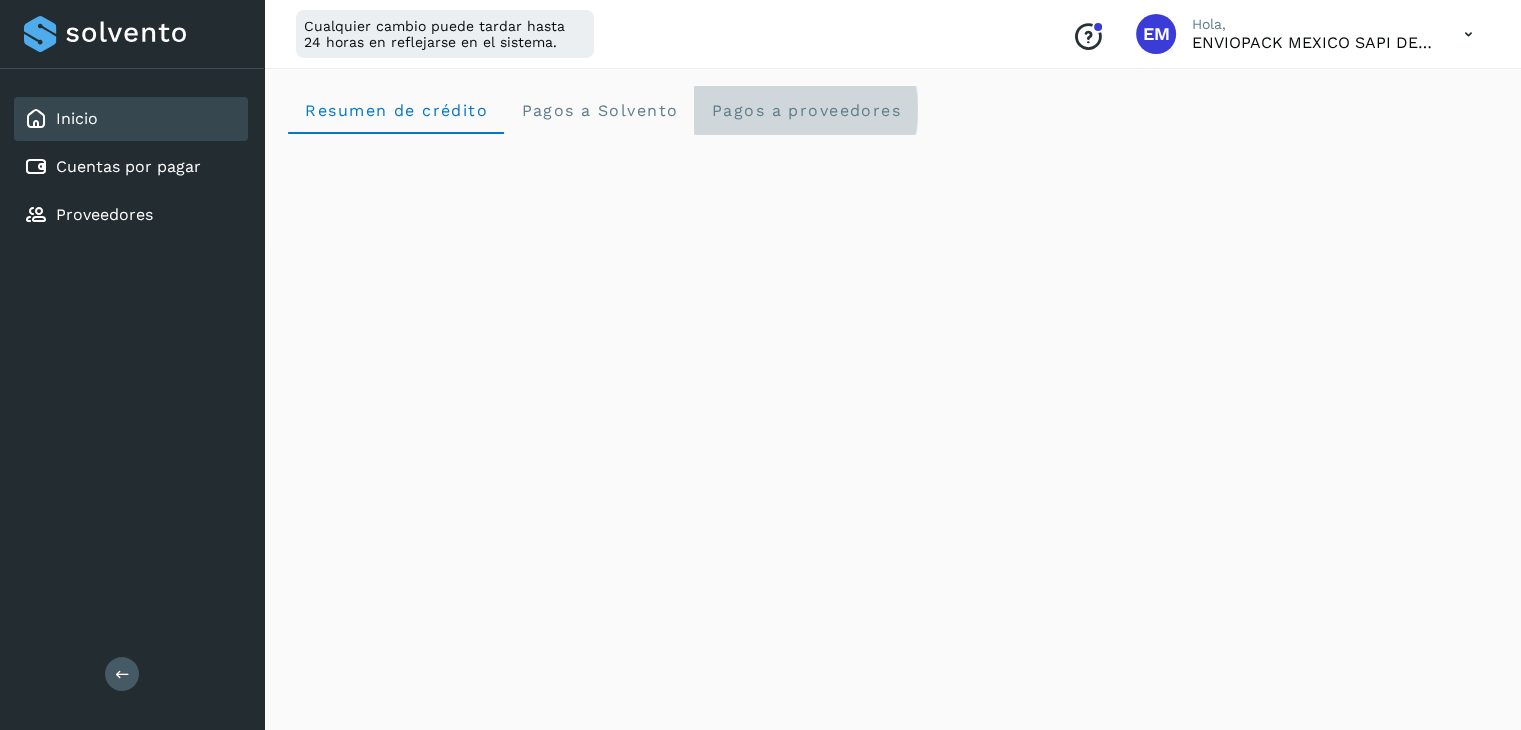 click on "Pagos a proveedores" 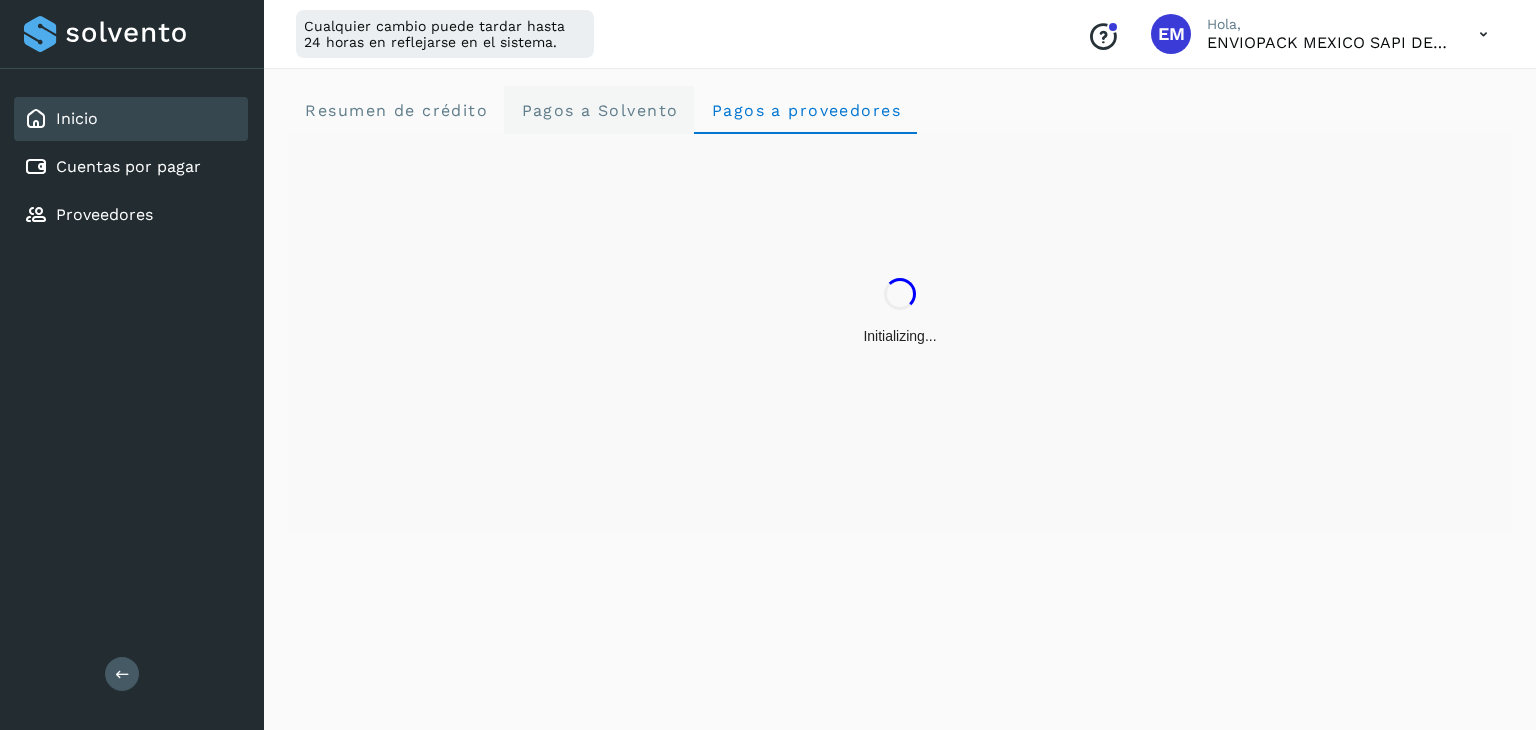 click on "Pagos a Solvento" 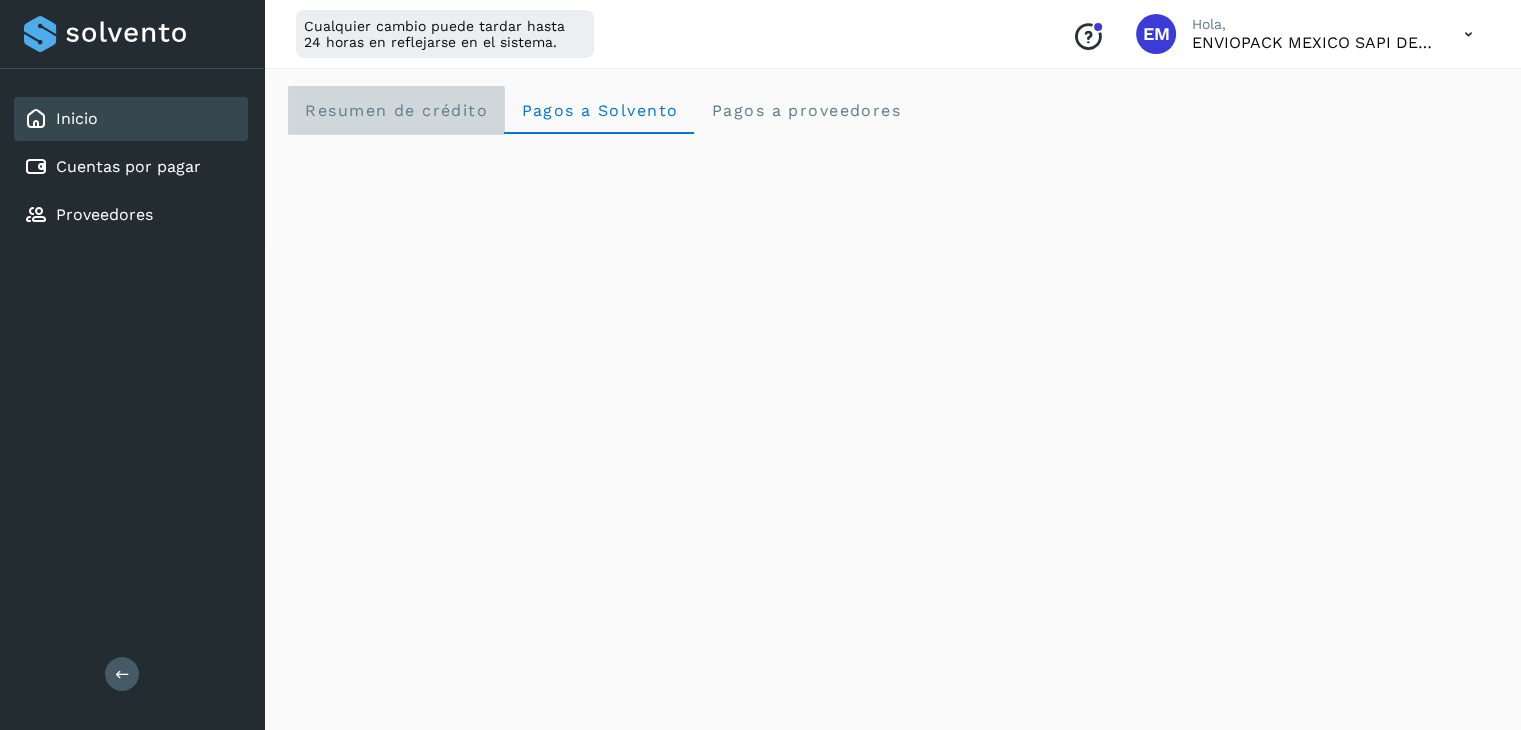 click on "Resumen de crédito" 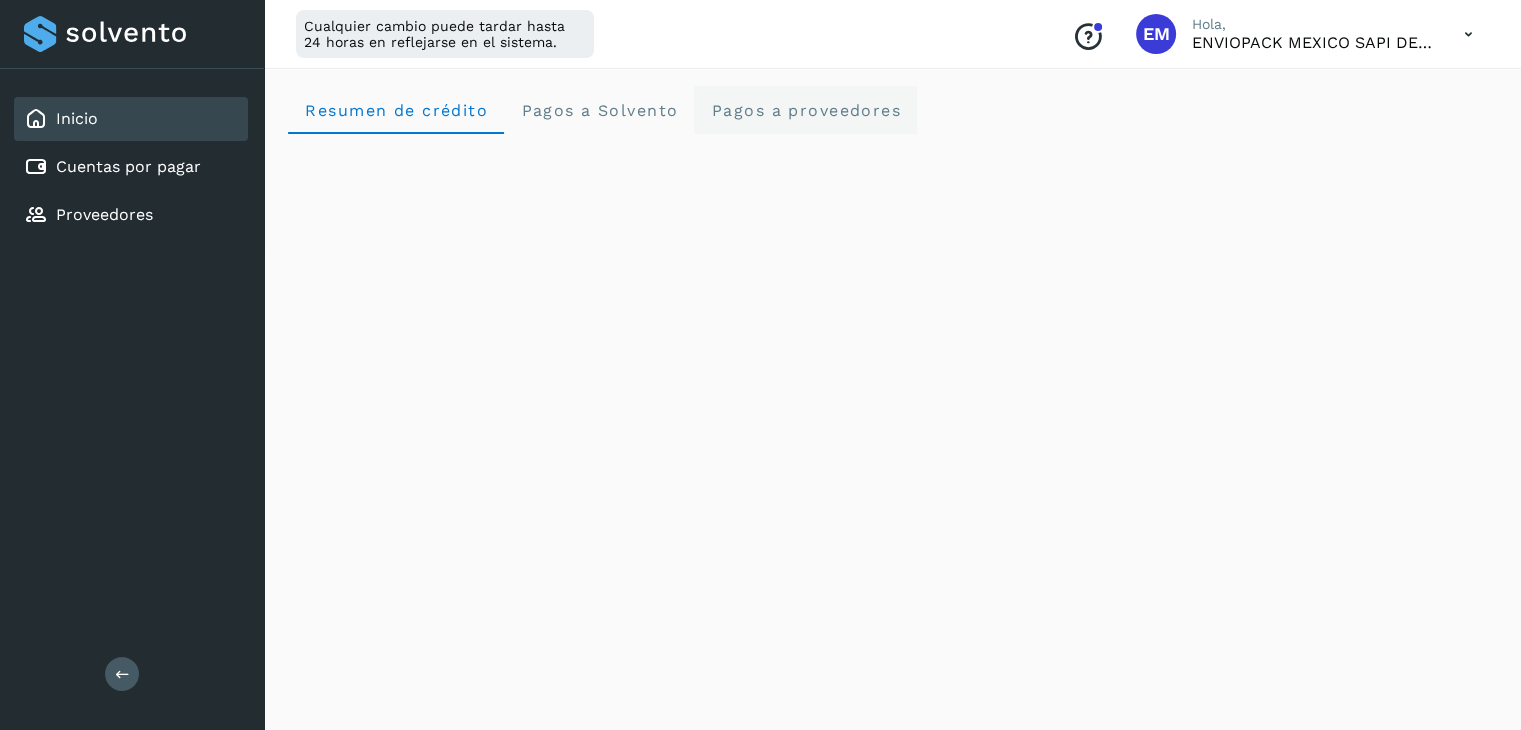 click on "Pagos a proveedores" 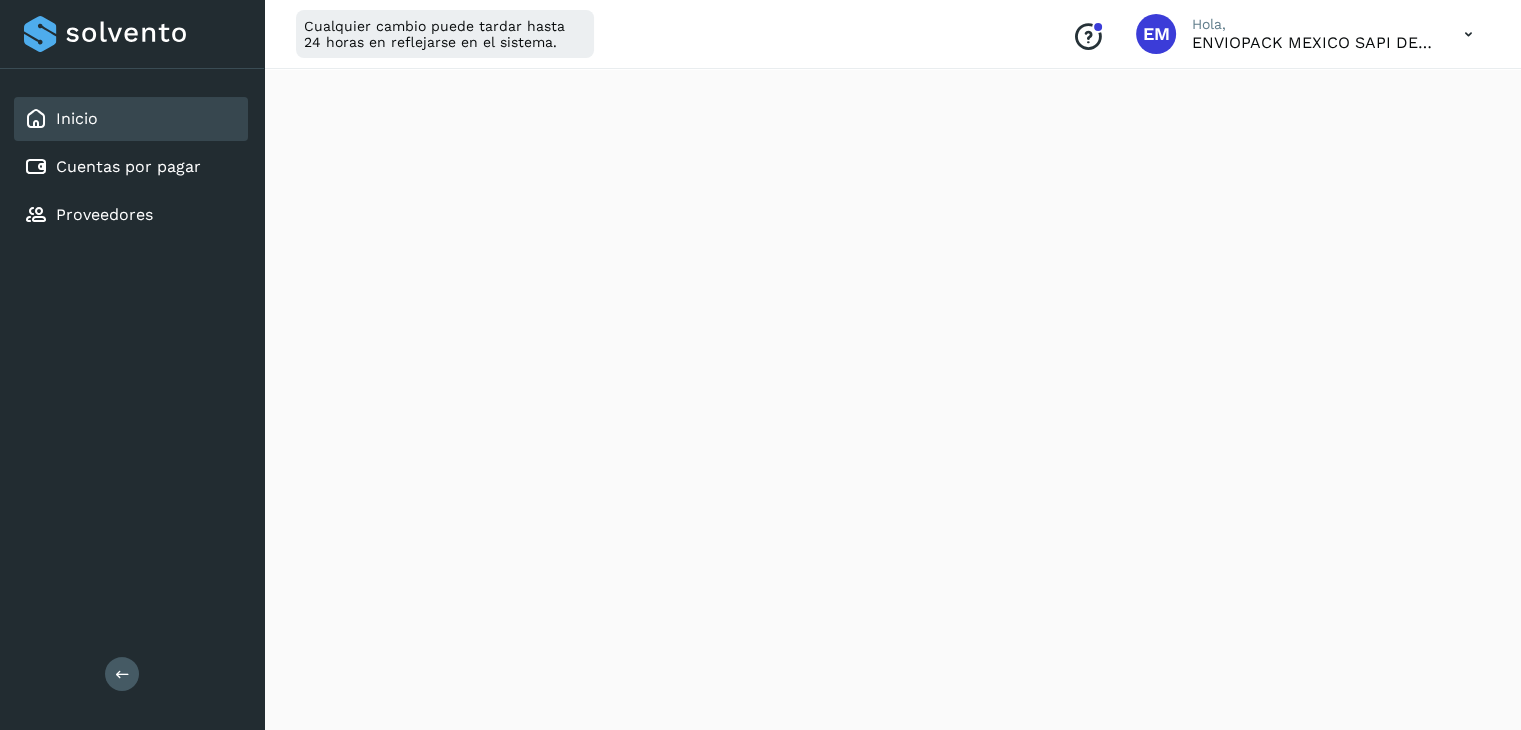 scroll, scrollTop: 900, scrollLeft: 0, axis: vertical 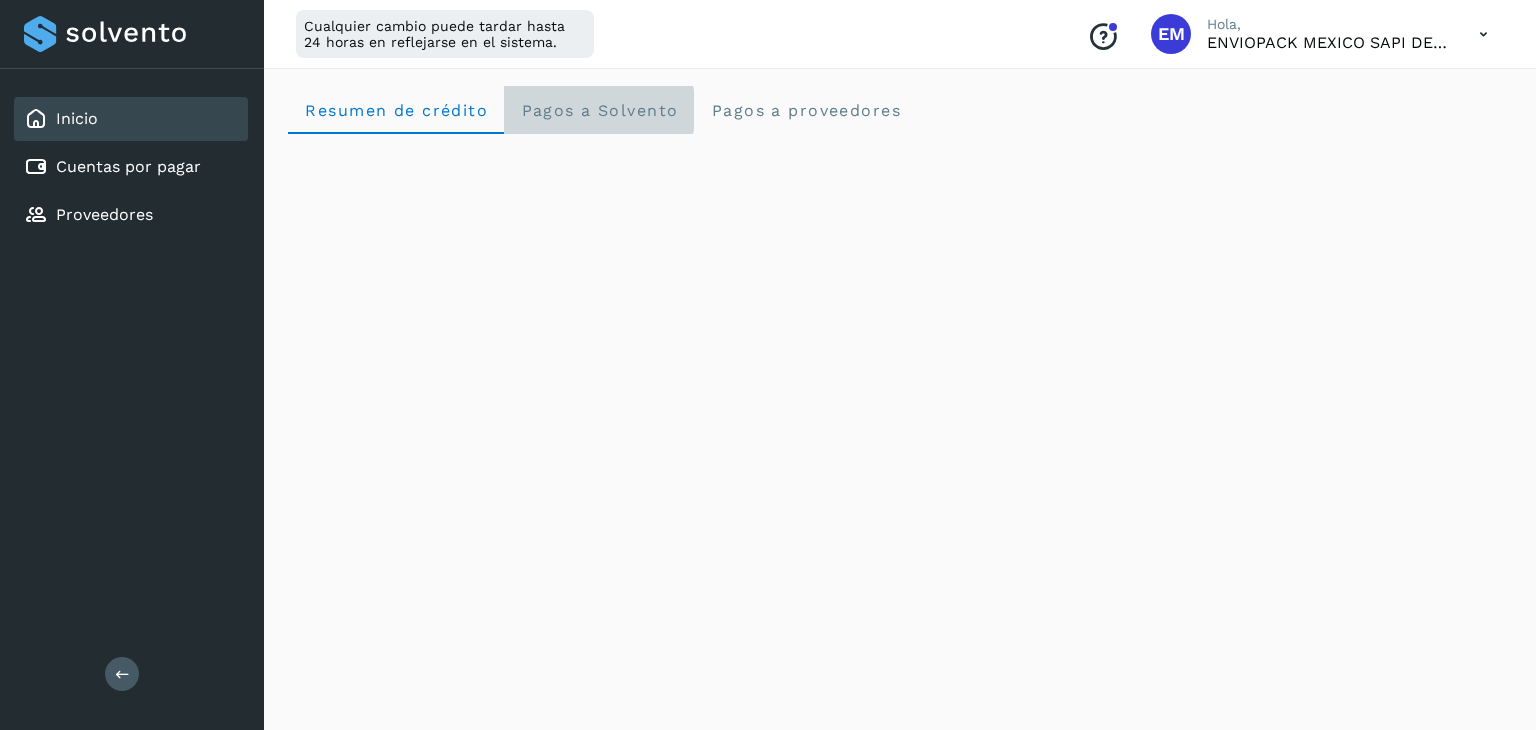click on "Pagos a Solvento" 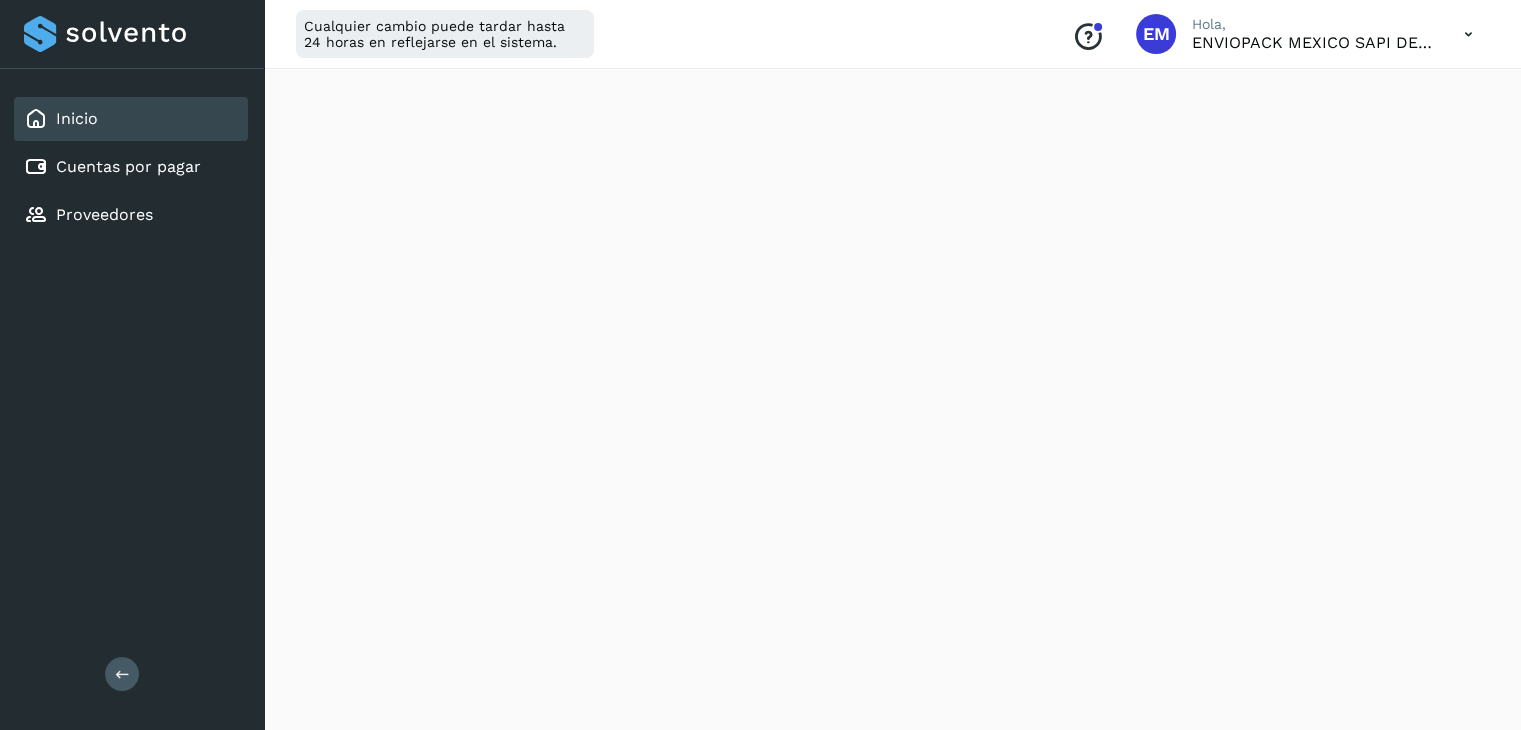 scroll, scrollTop: 0, scrollLeft: 0, axis: both 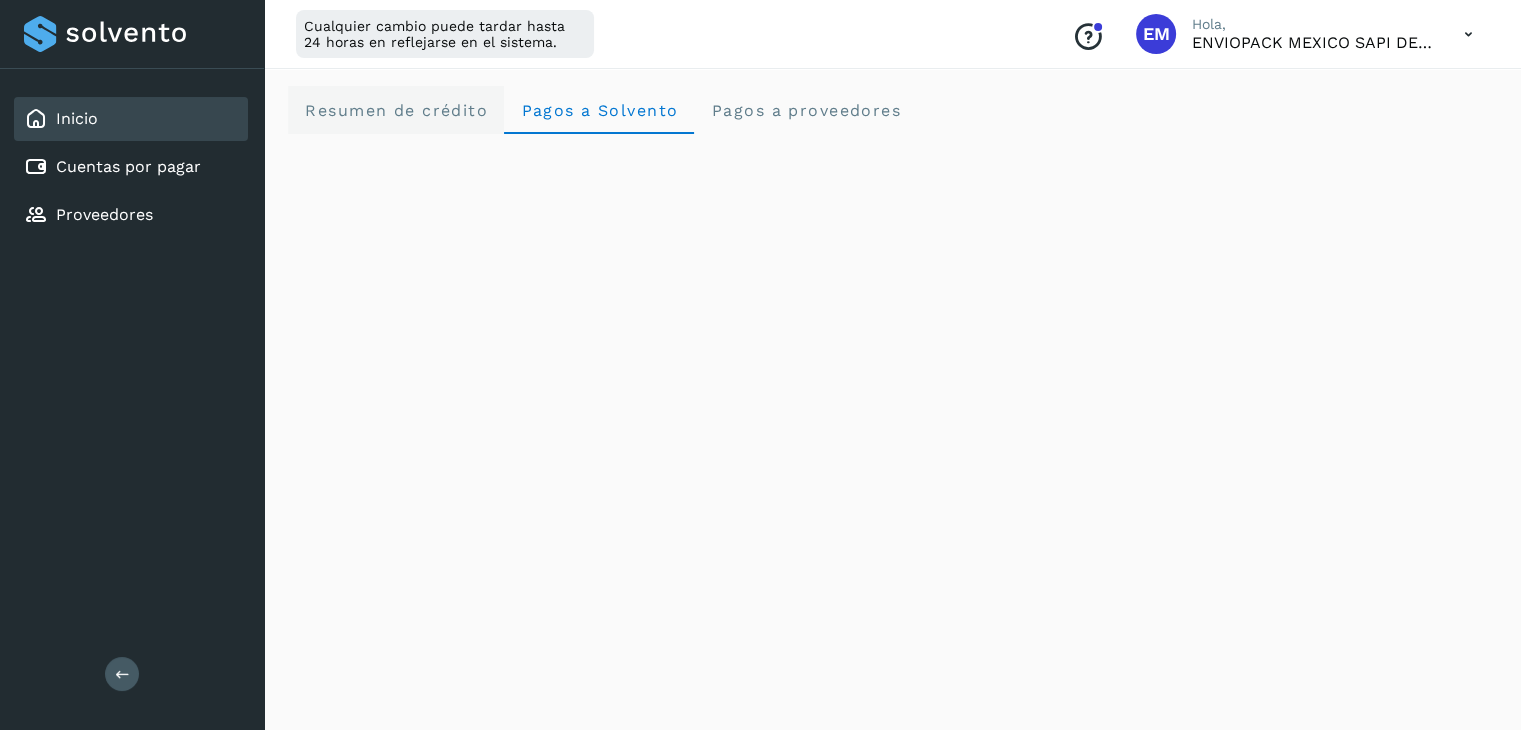 click on "Resumen de crédito" 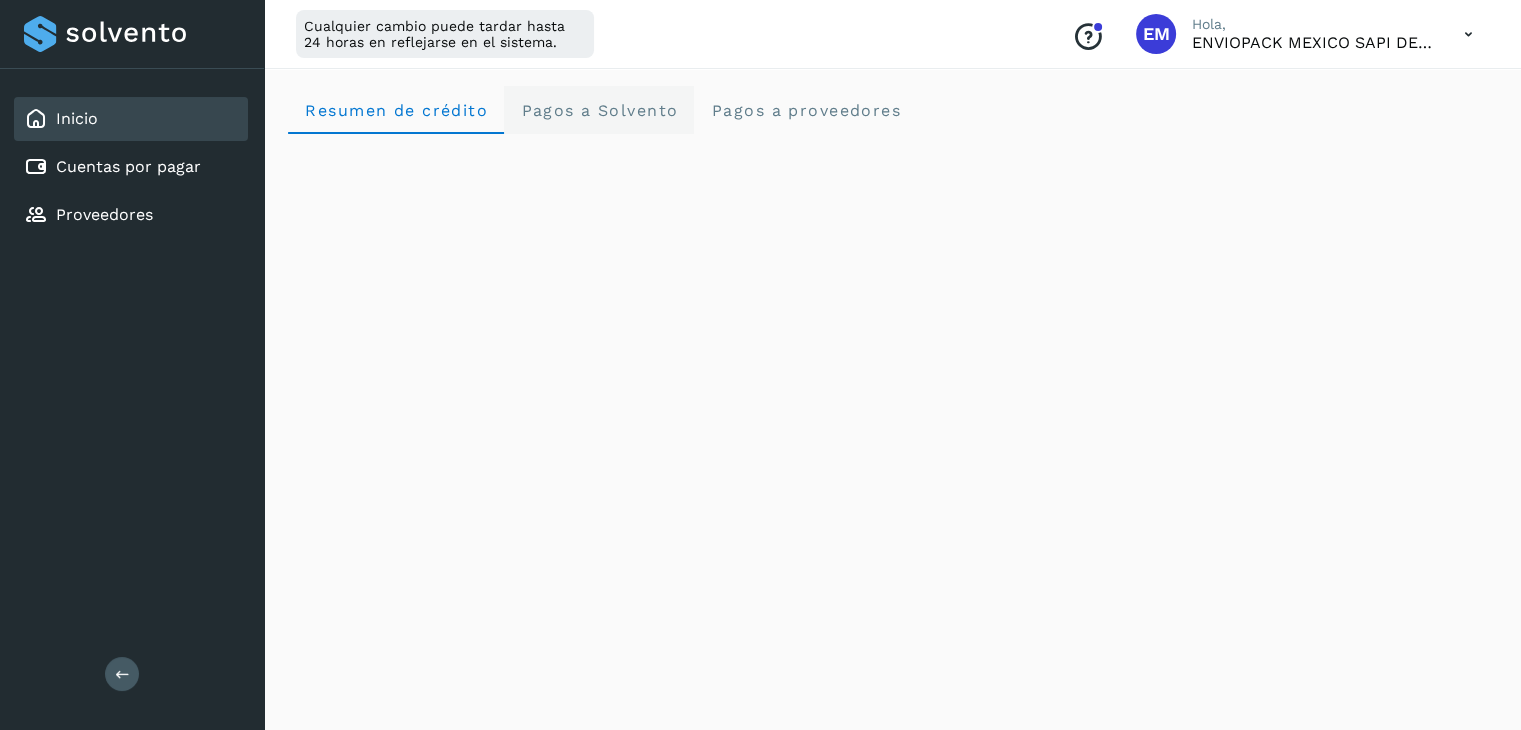 click on "Pagos a Solvento" 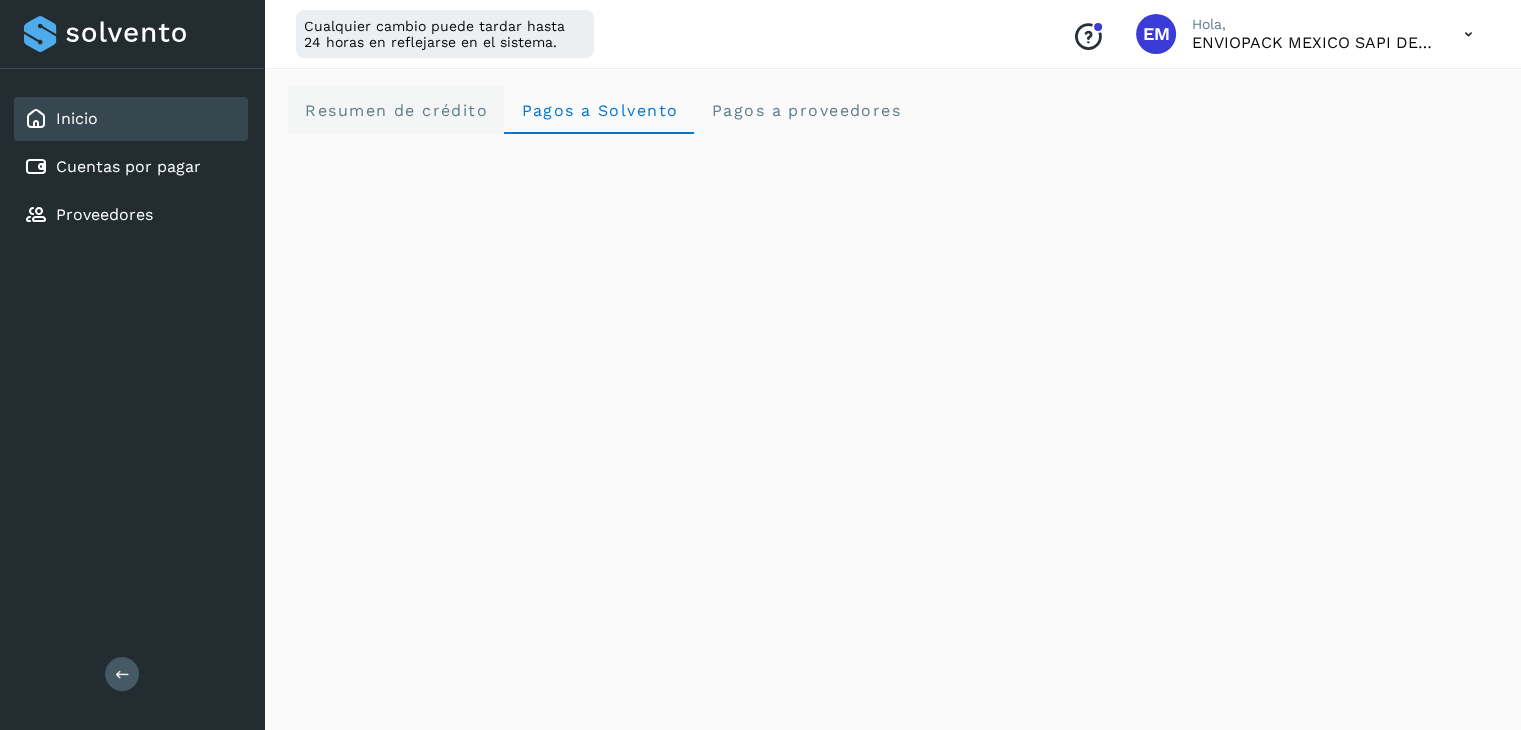 click on "Resumen de crédito" 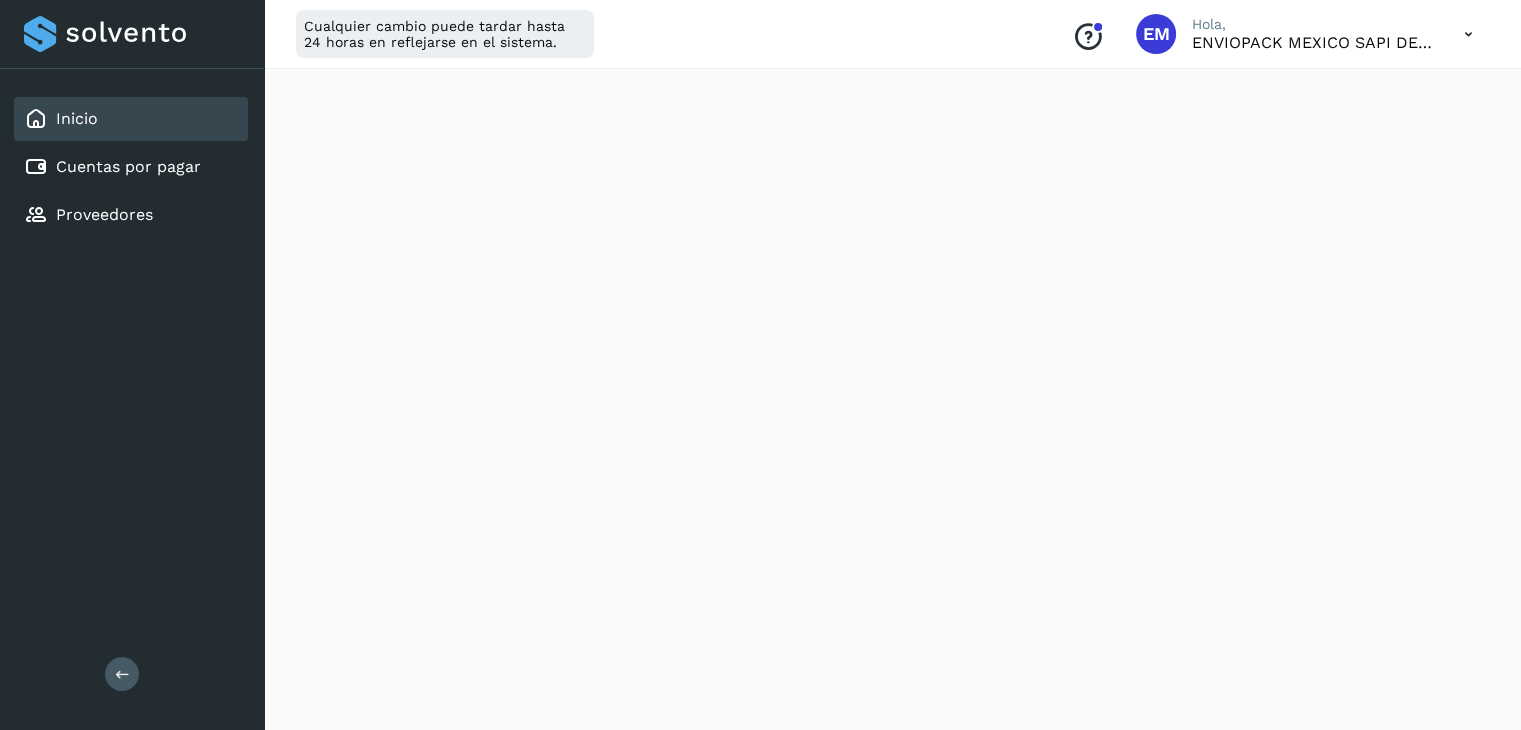 scroll, scrollTop: 300, scrollLeft: 0, axis: vertical 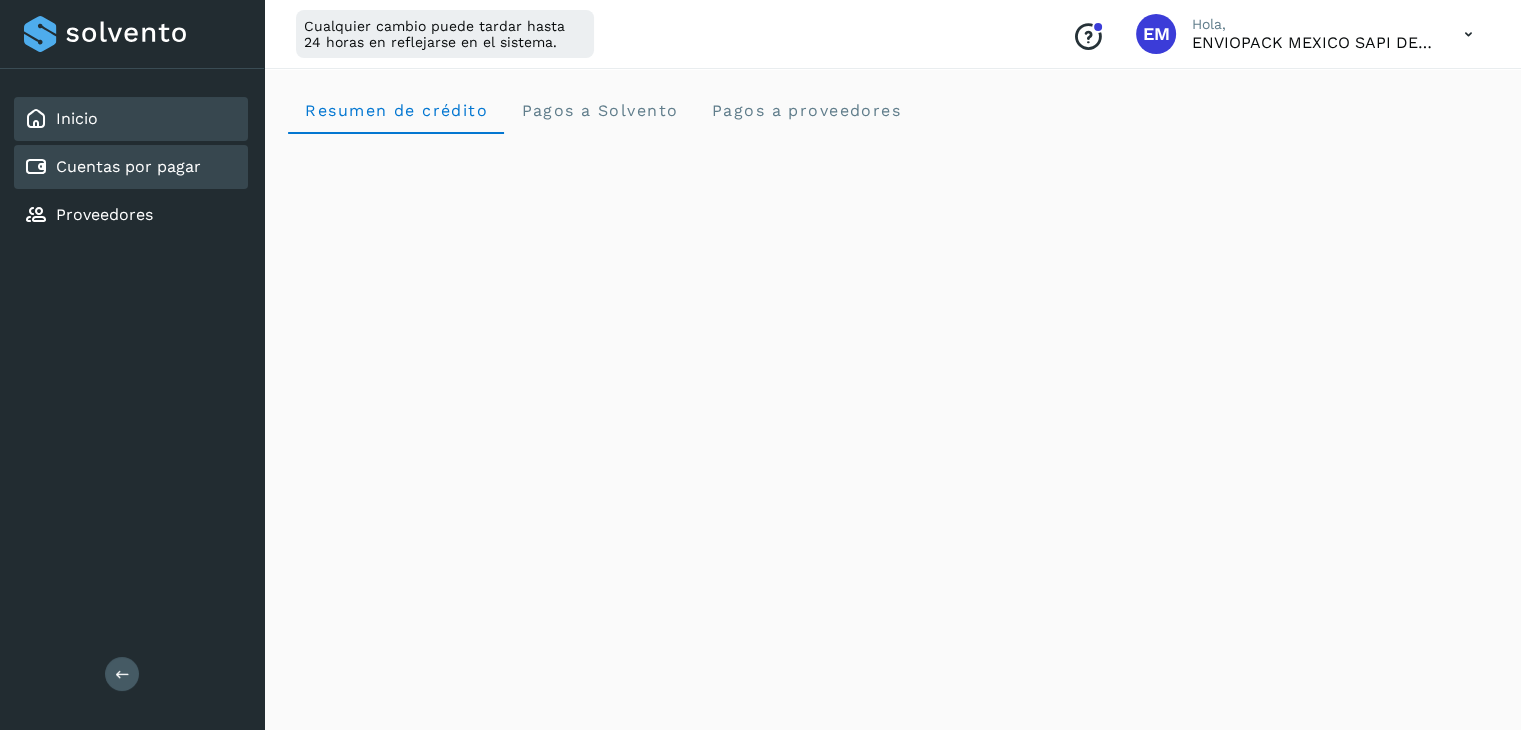 click on "Cuentas por pagar" 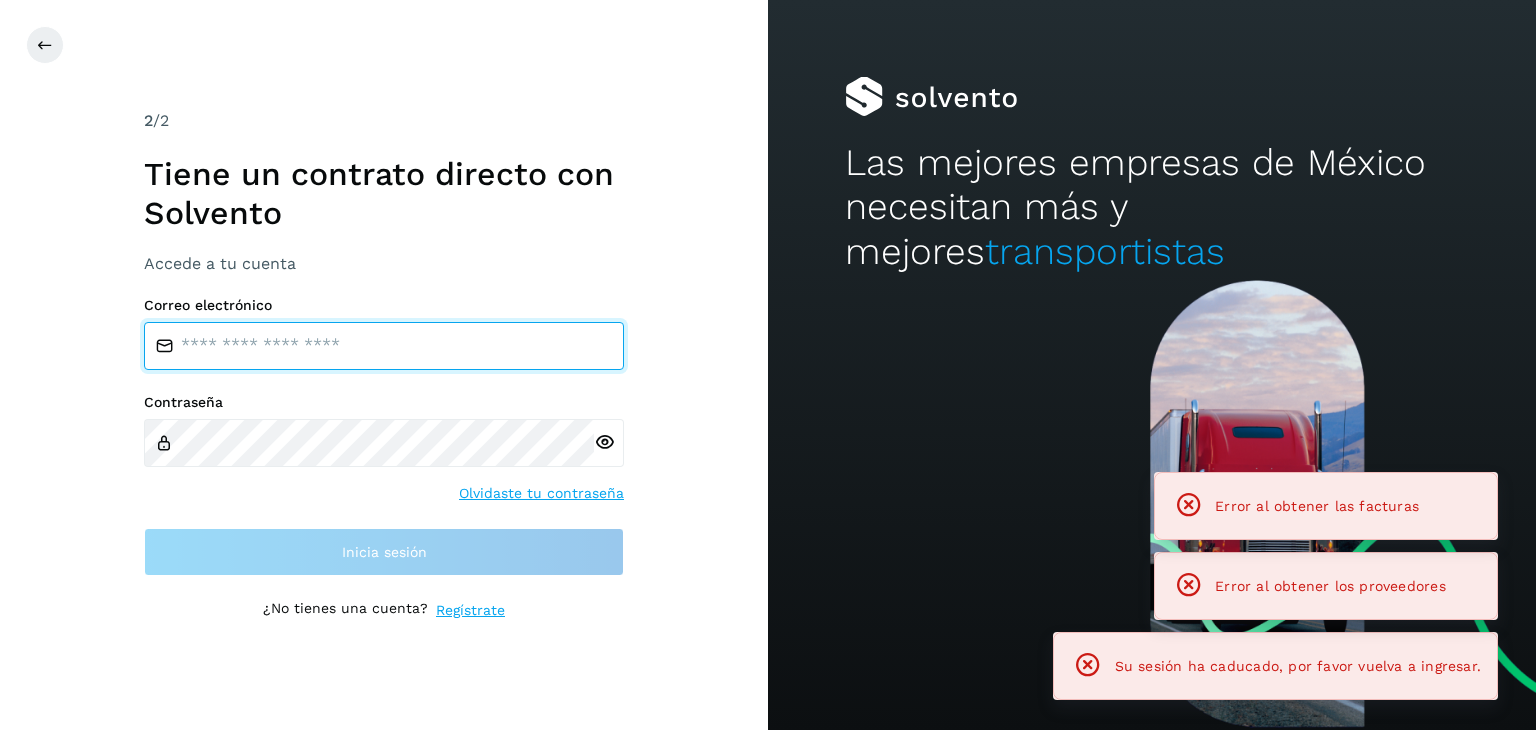 click at bounding box center (384, 346) 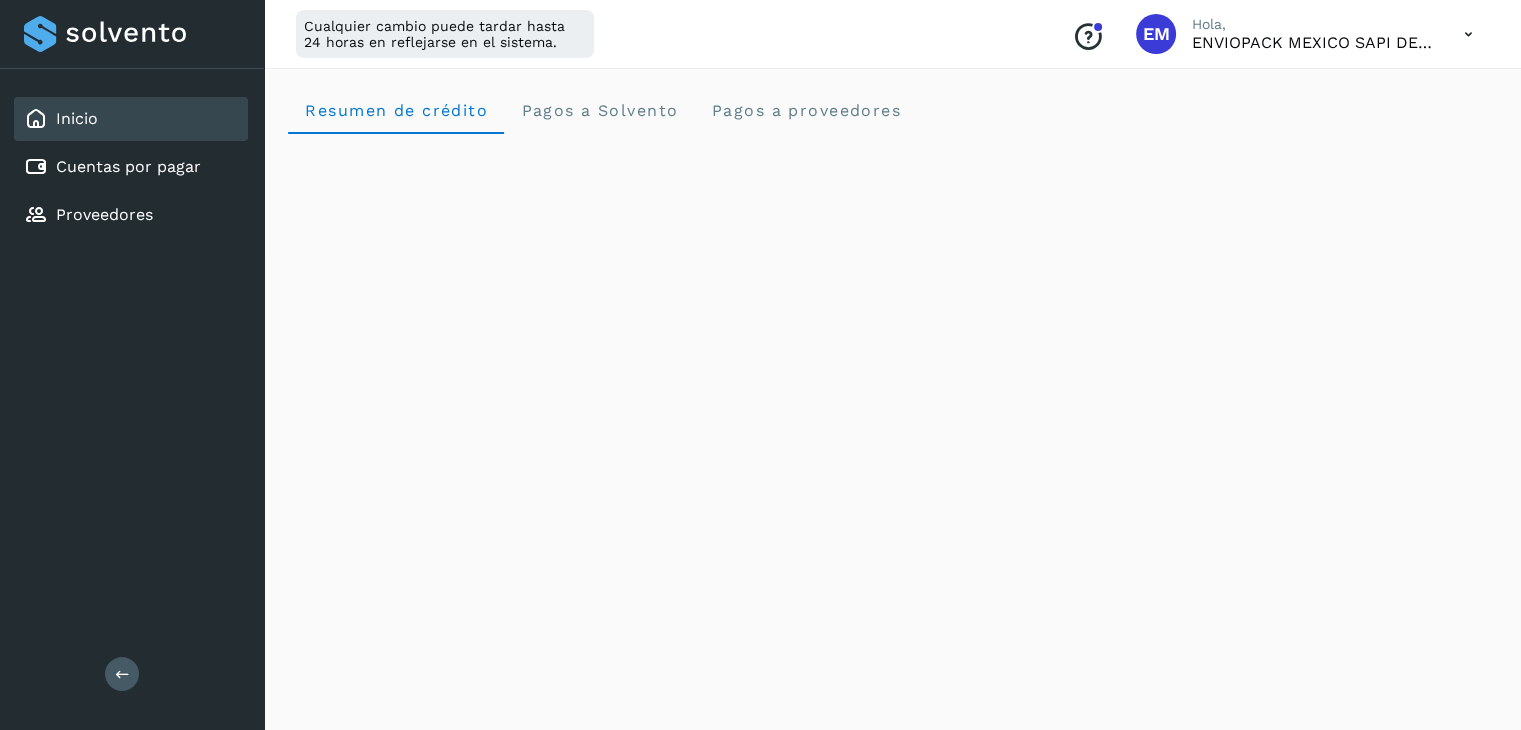 click at bounding box center [1468, 34] 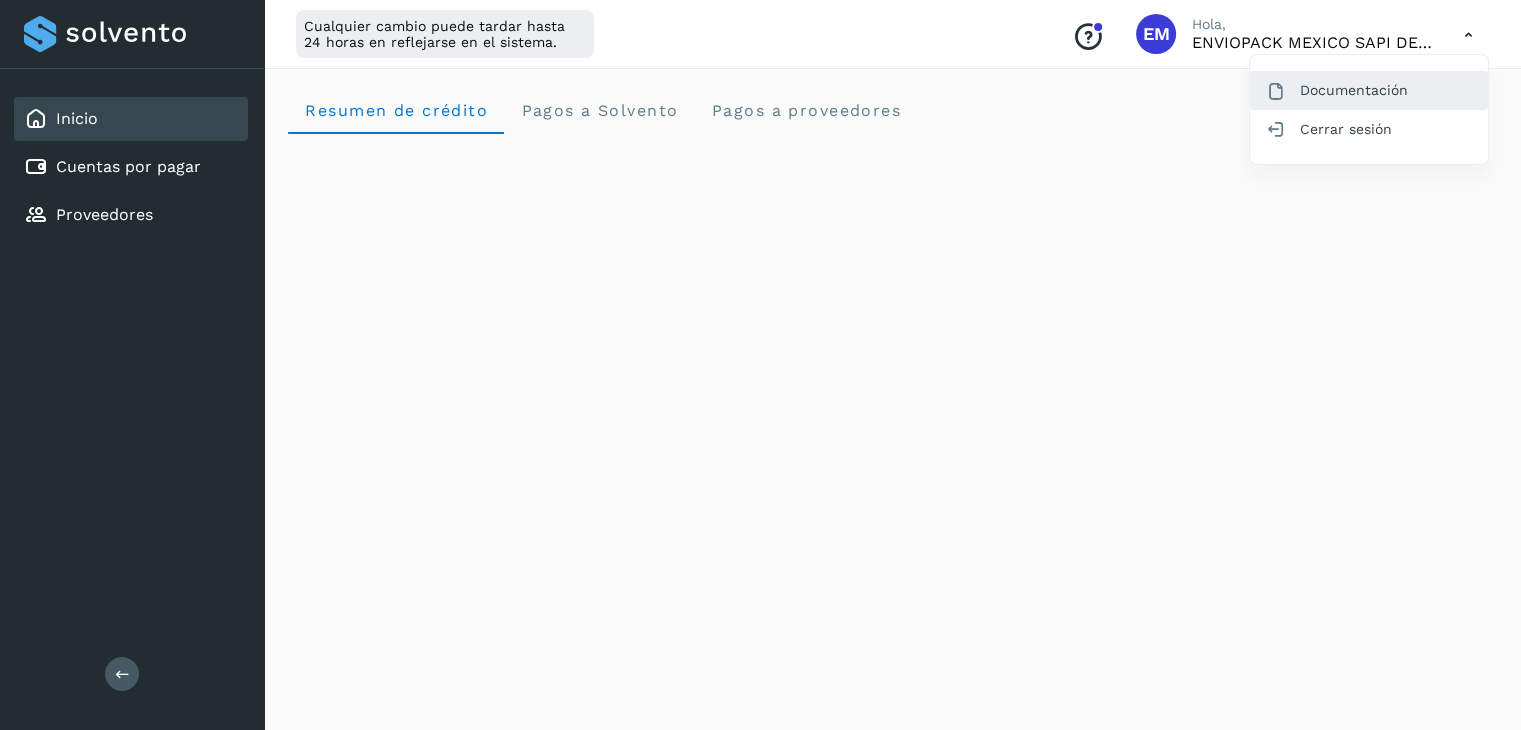 click on "Documentación" 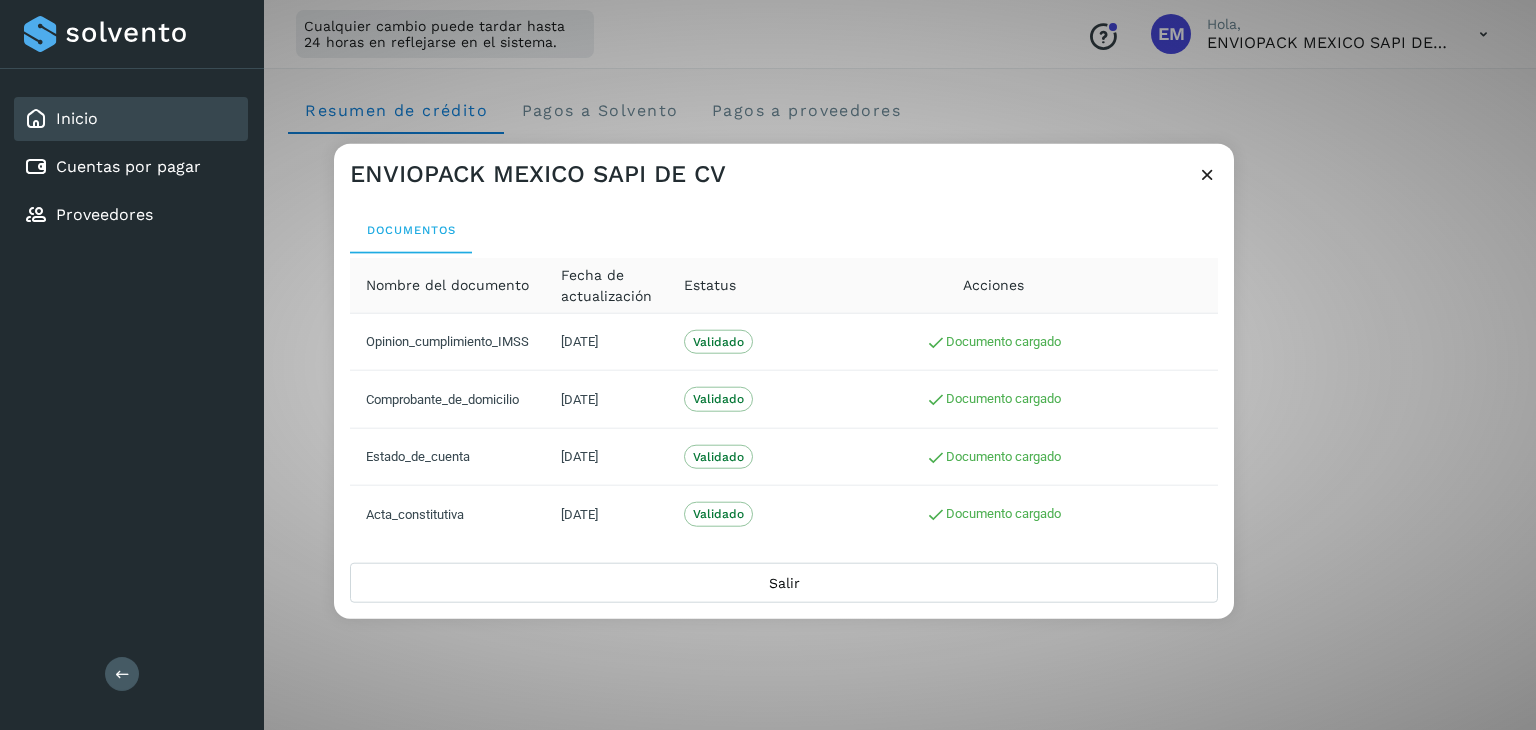 click at bounding box center (1207, 174) 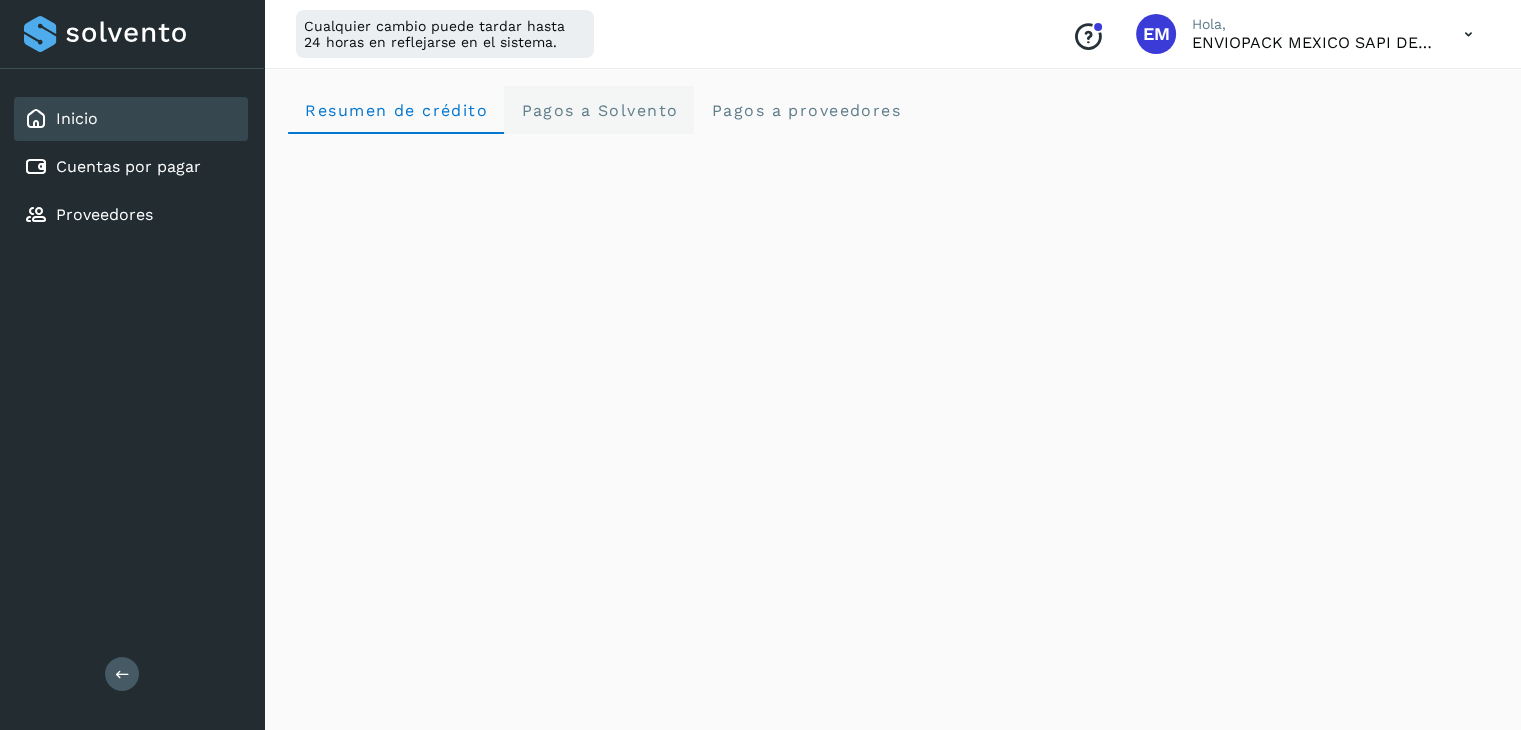 click on "Pagos a Solvento" 